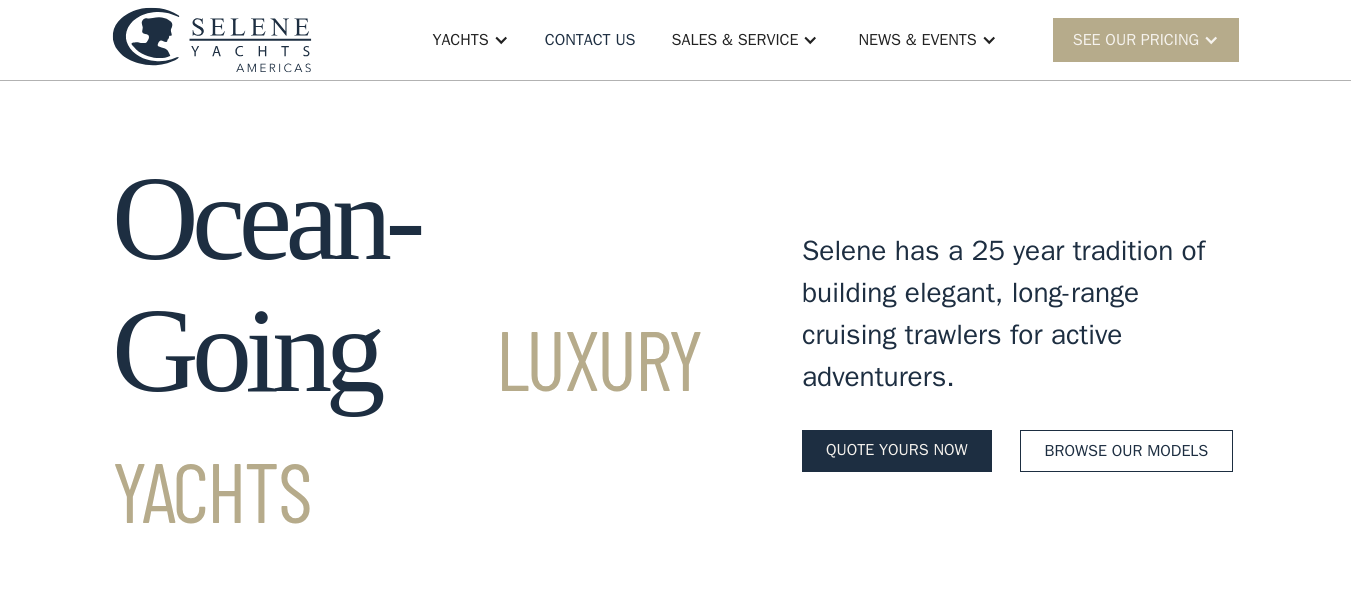 scroll, scrollTop: 0, scrollLeft: 0, axis: both 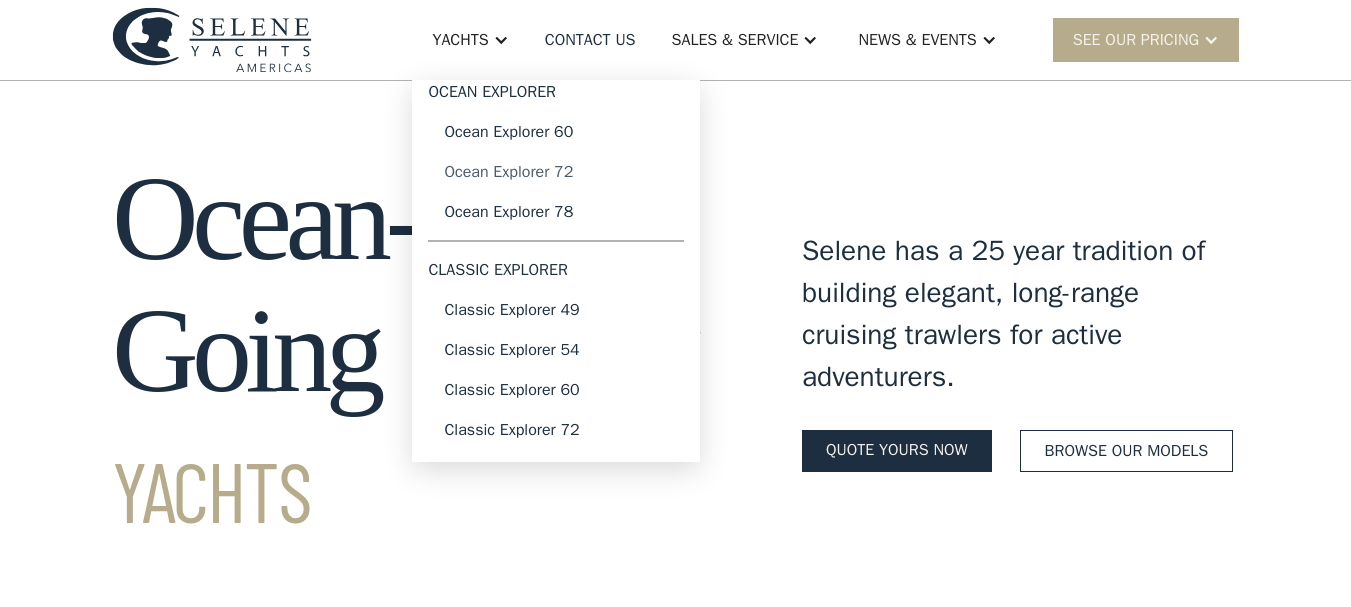 click on "Ocean Explorer 72" at bounding box center [556, 172] 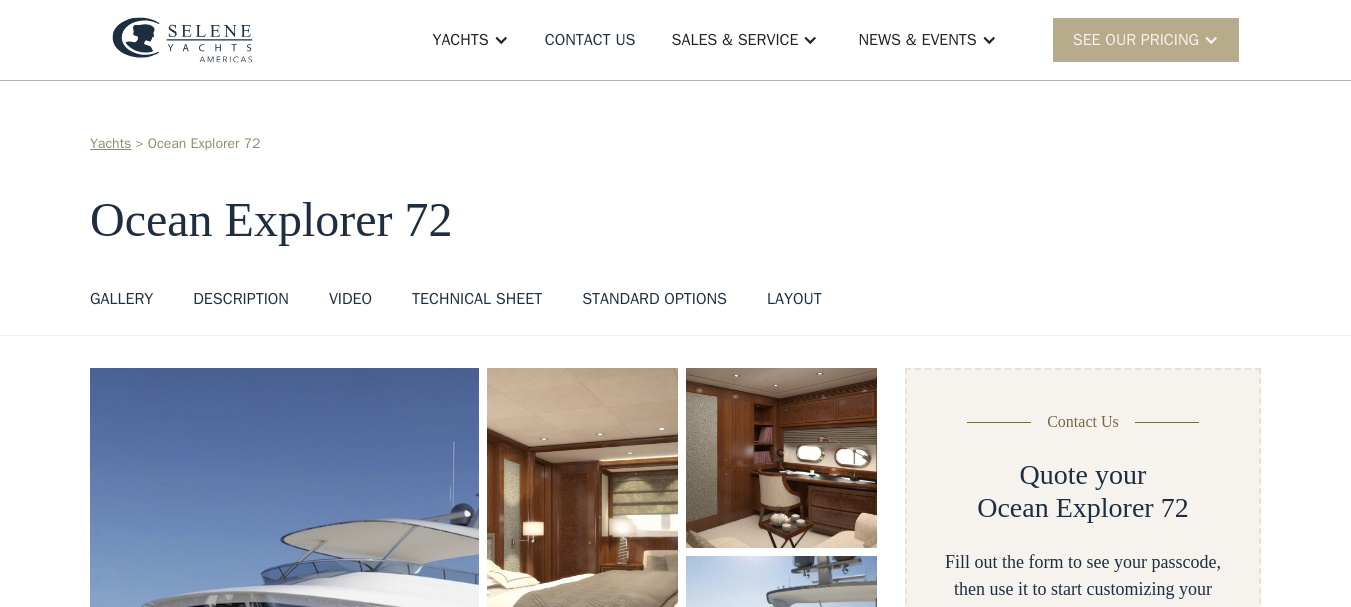 scroll, scrollTop: 141, scrollLeft: 0, axis: vertical 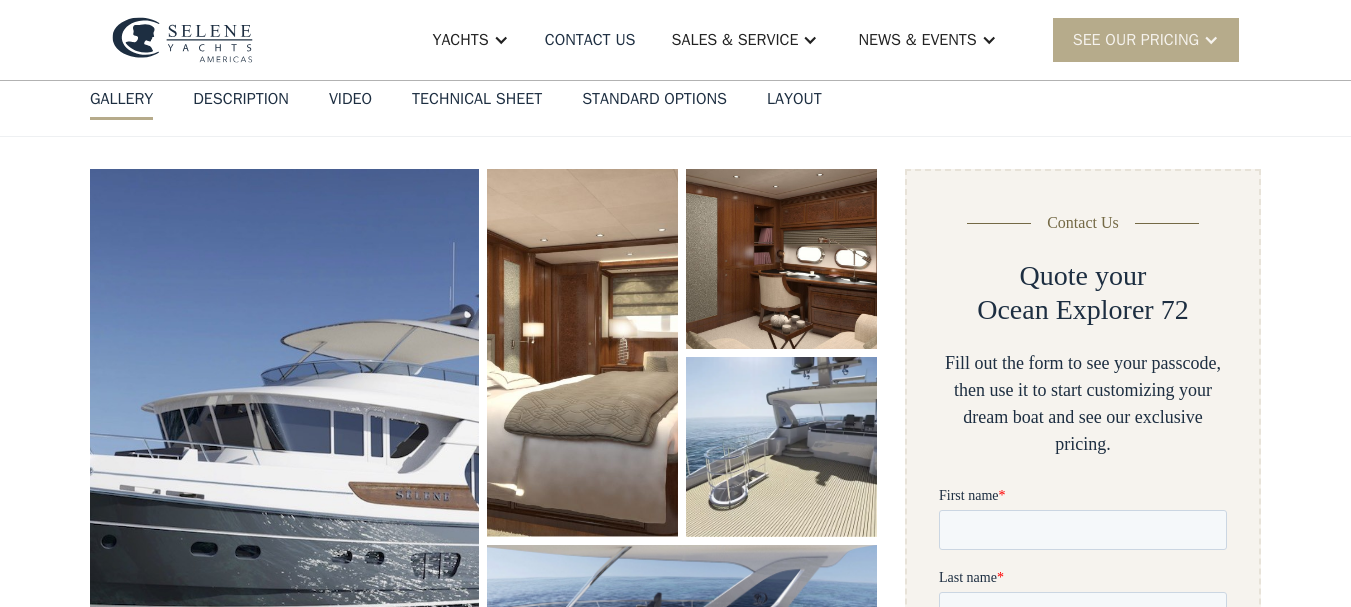 click at bounding box center (284, 462) 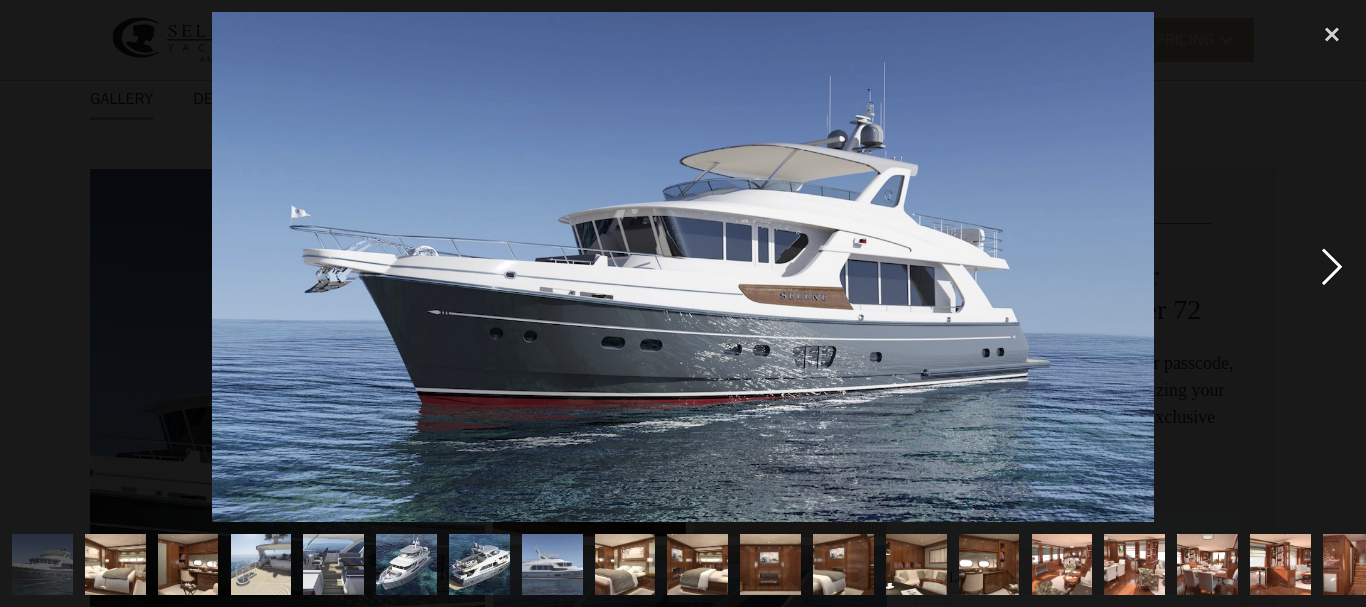click at bounding box center (1332, 267) 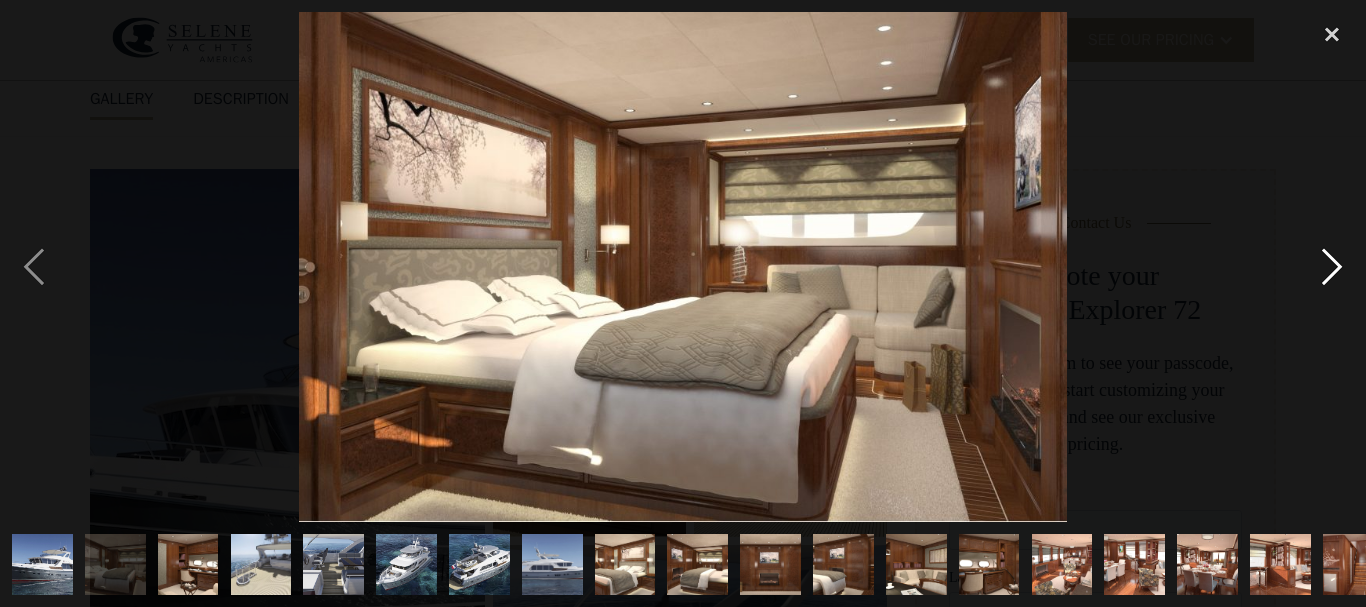 click at bounding box center (1332, 267) 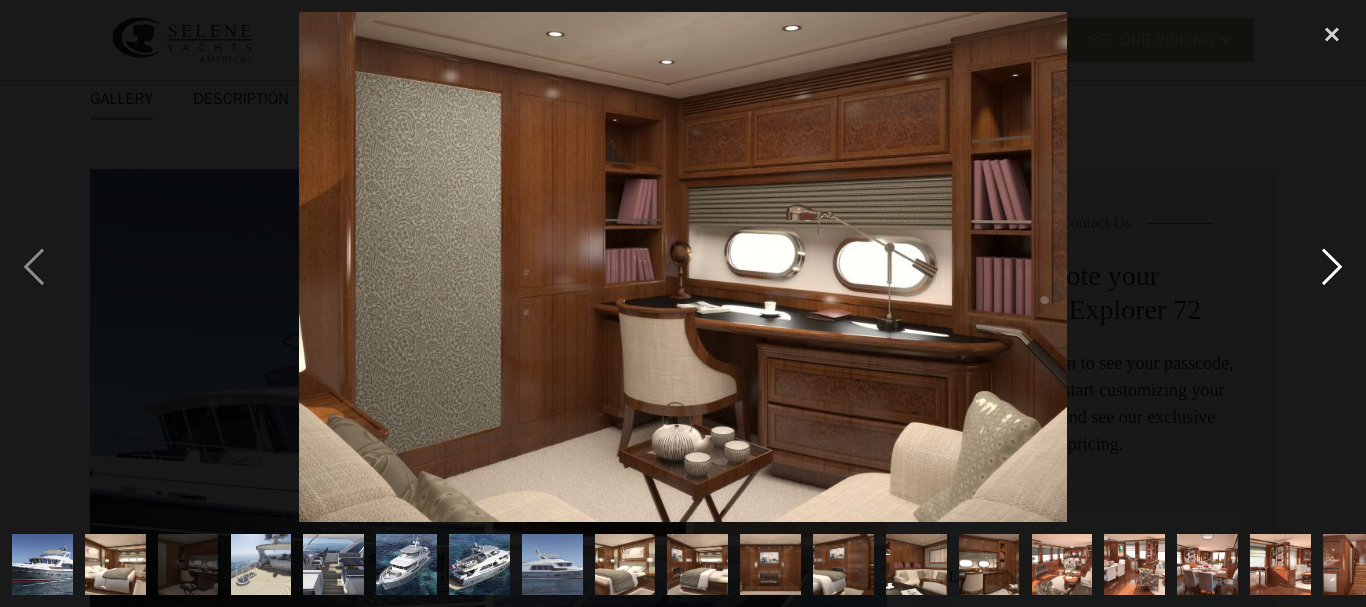 click at bounding box center (1332, 267) 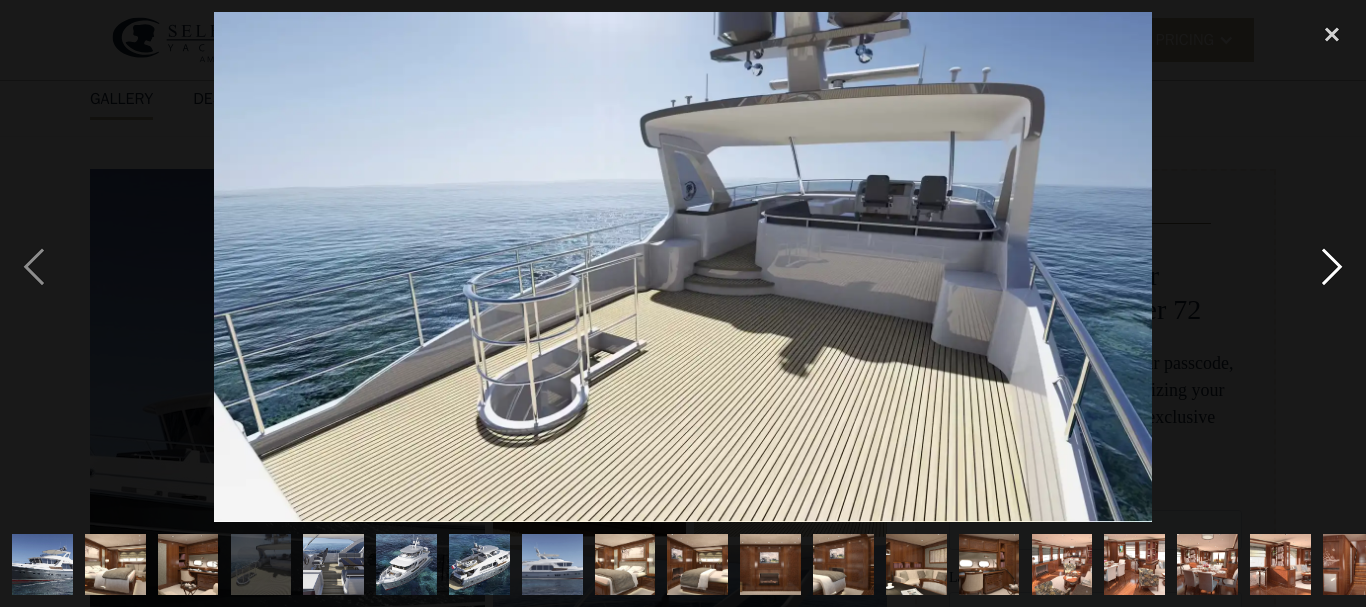 click at bounding box center (1332, 267) 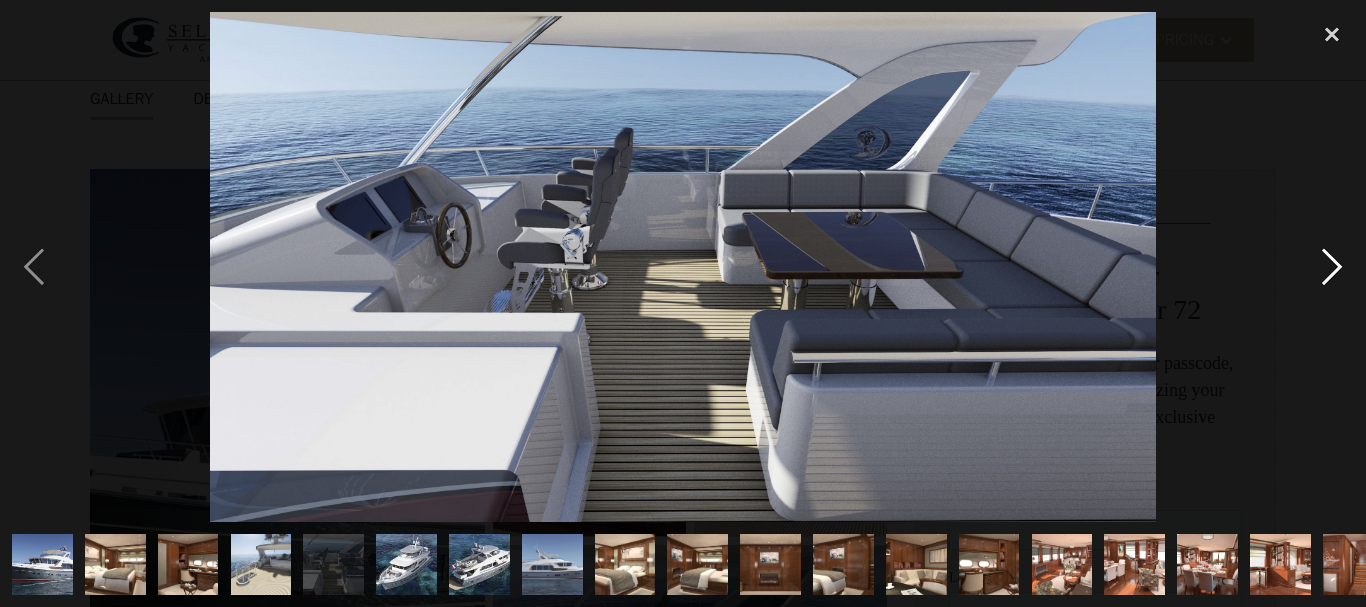 click at bounding box center (1332, 267) 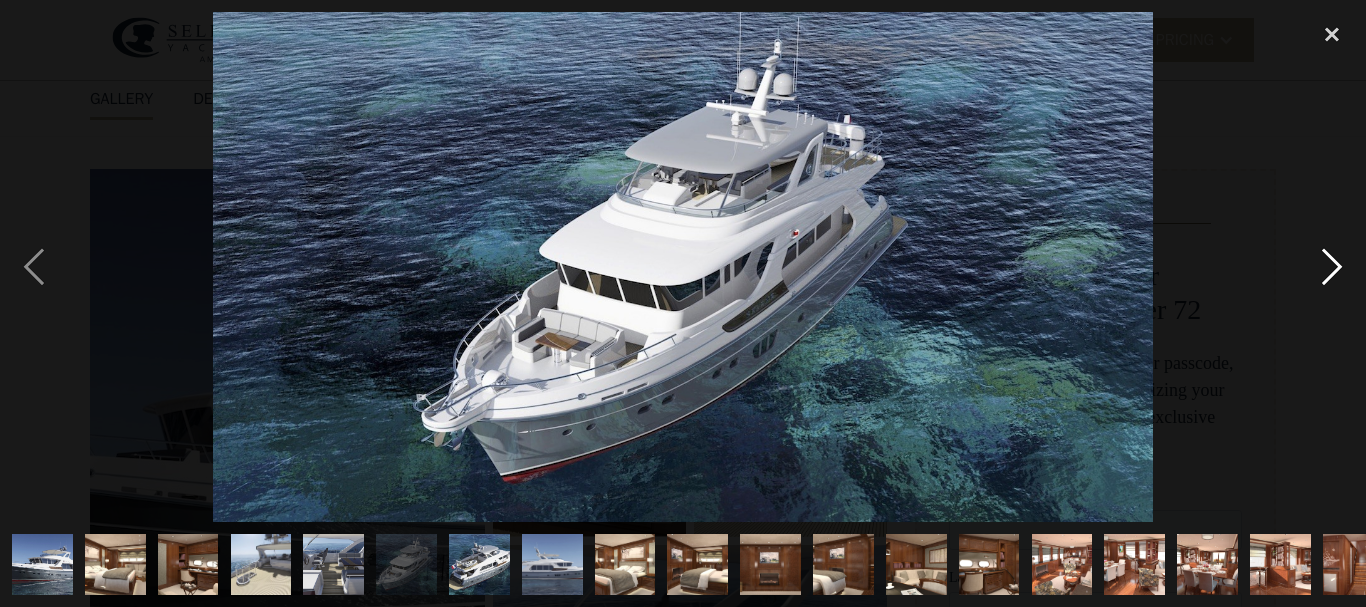 click at bounding box center [1332, 267] 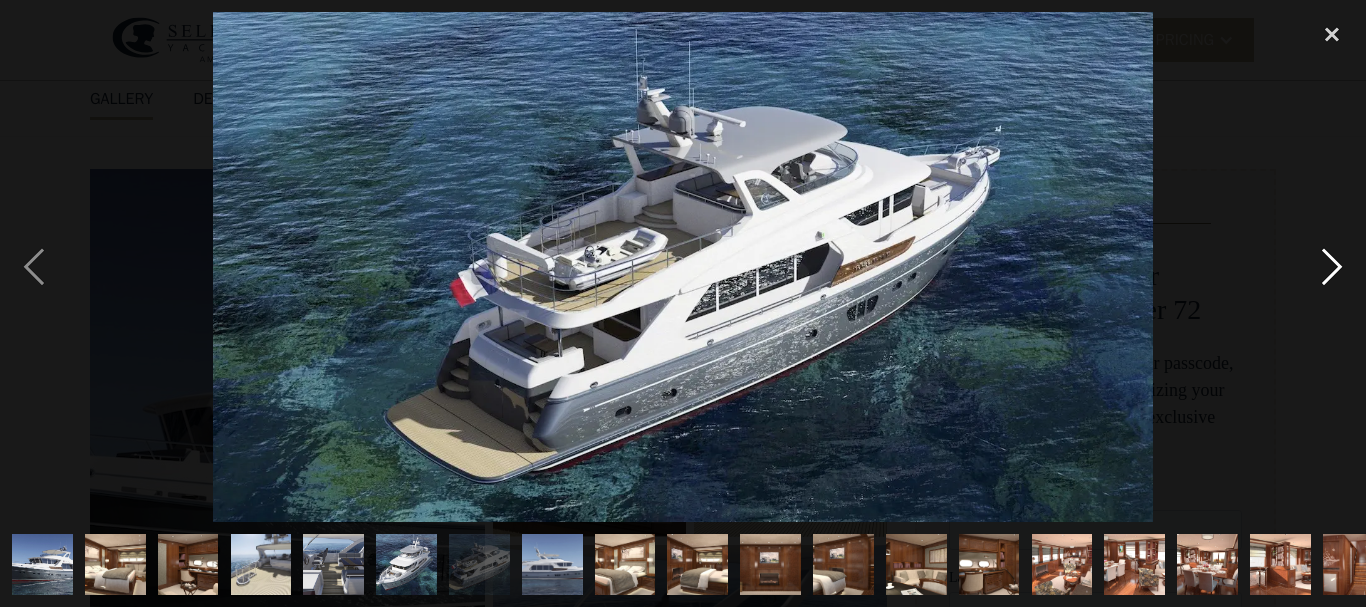 click at bounding box center (1332, 267) 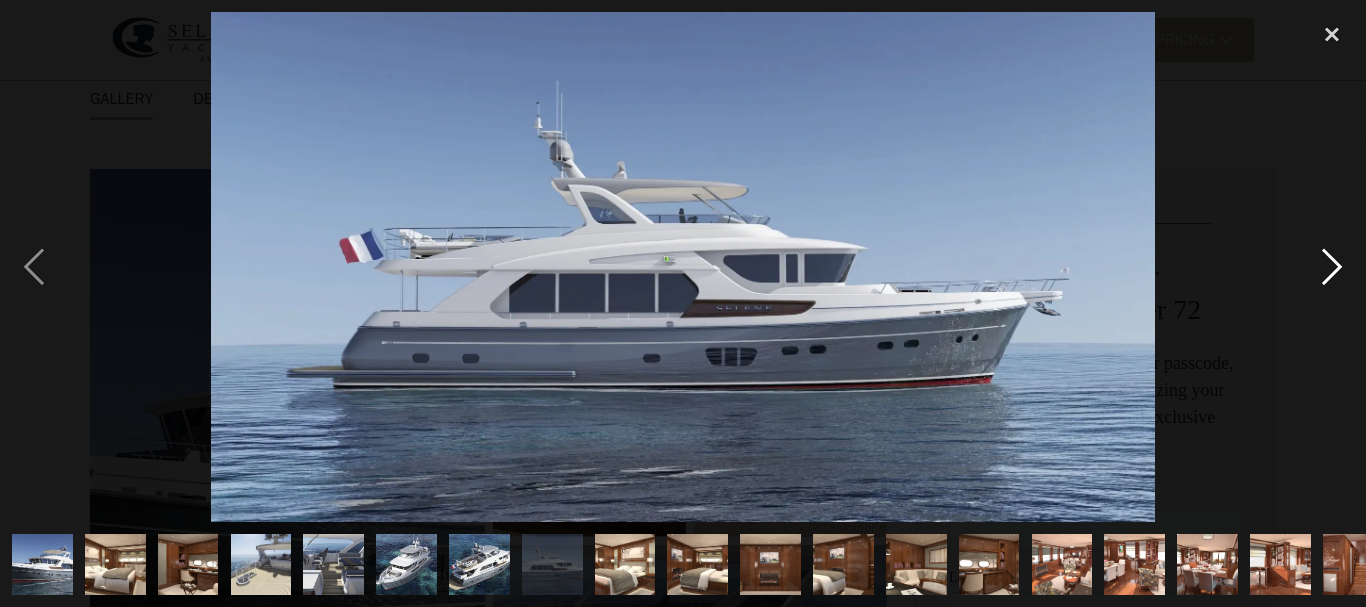 click at bounding box center [1332, 267] 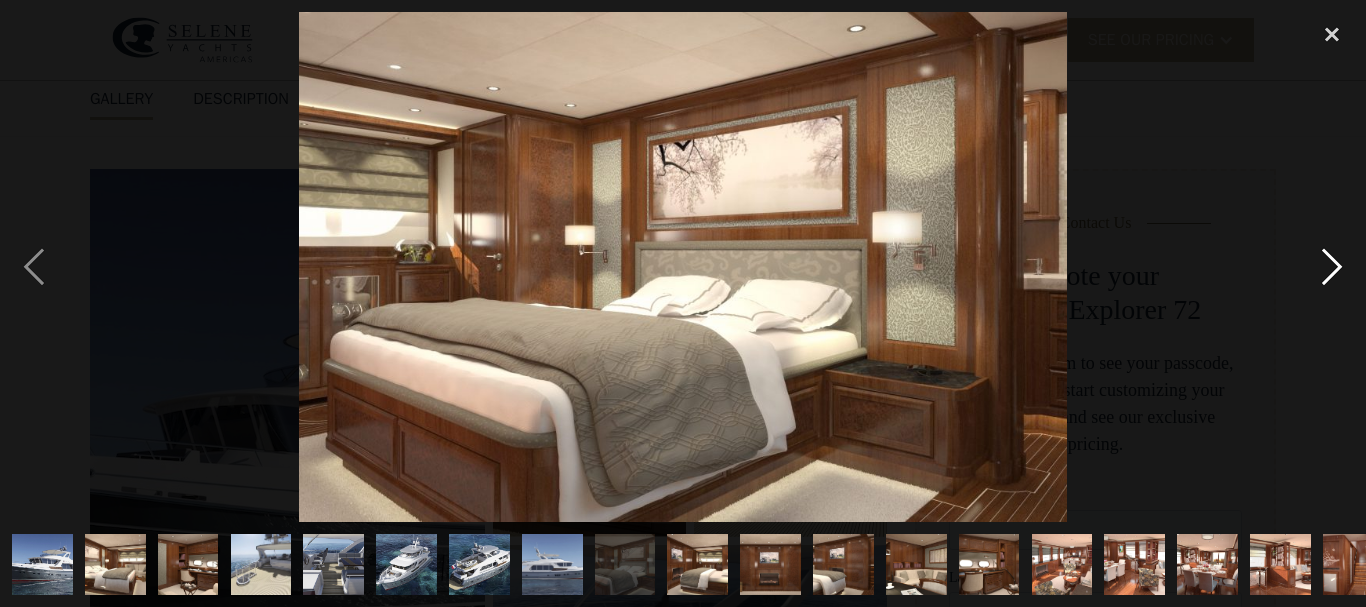 click at bounding box center [1332, 267] 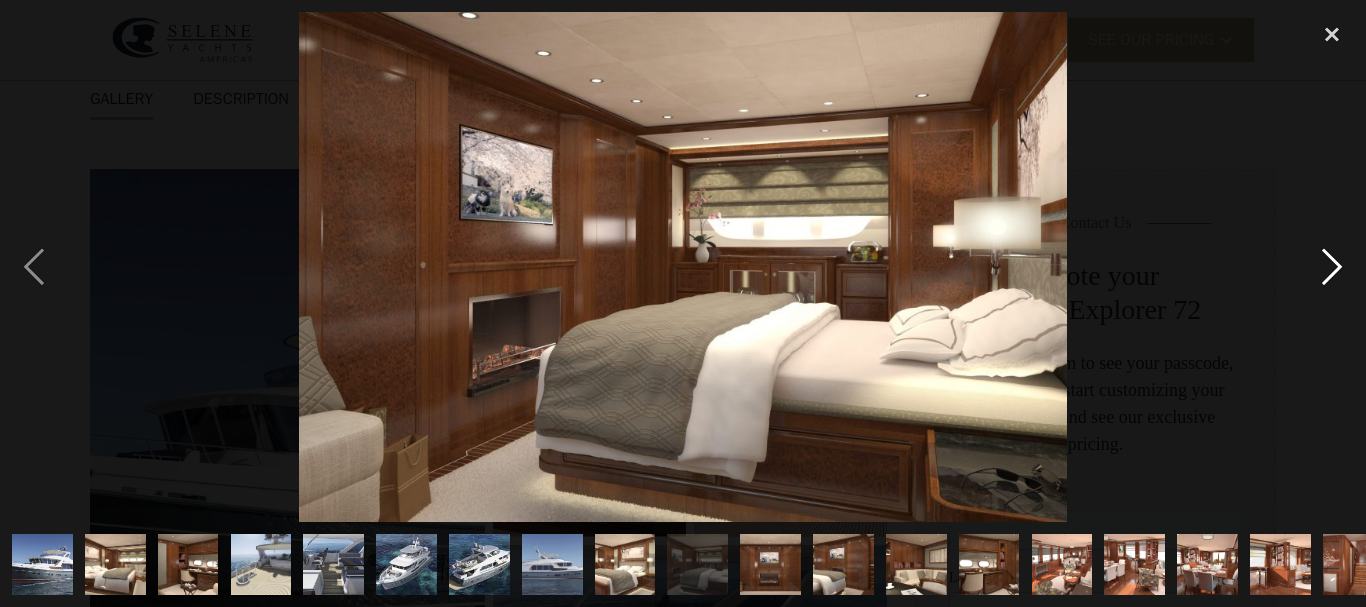 click at bounding box center [1332, 267] 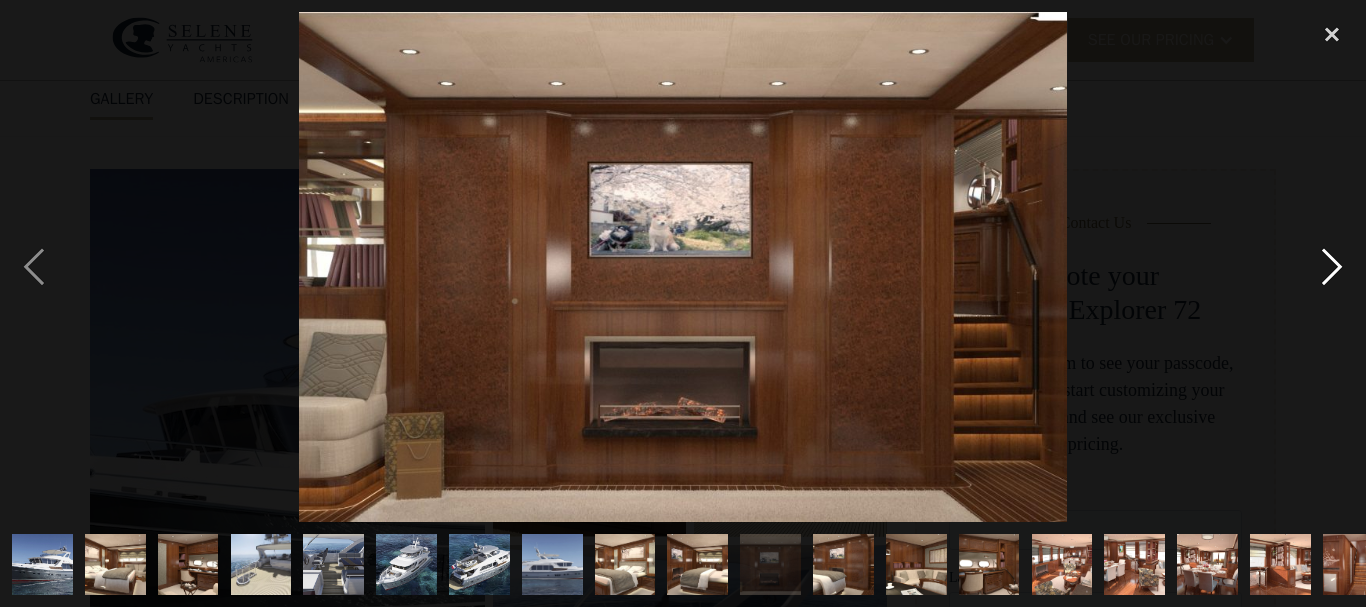 click at bounding box center [1332, 267] 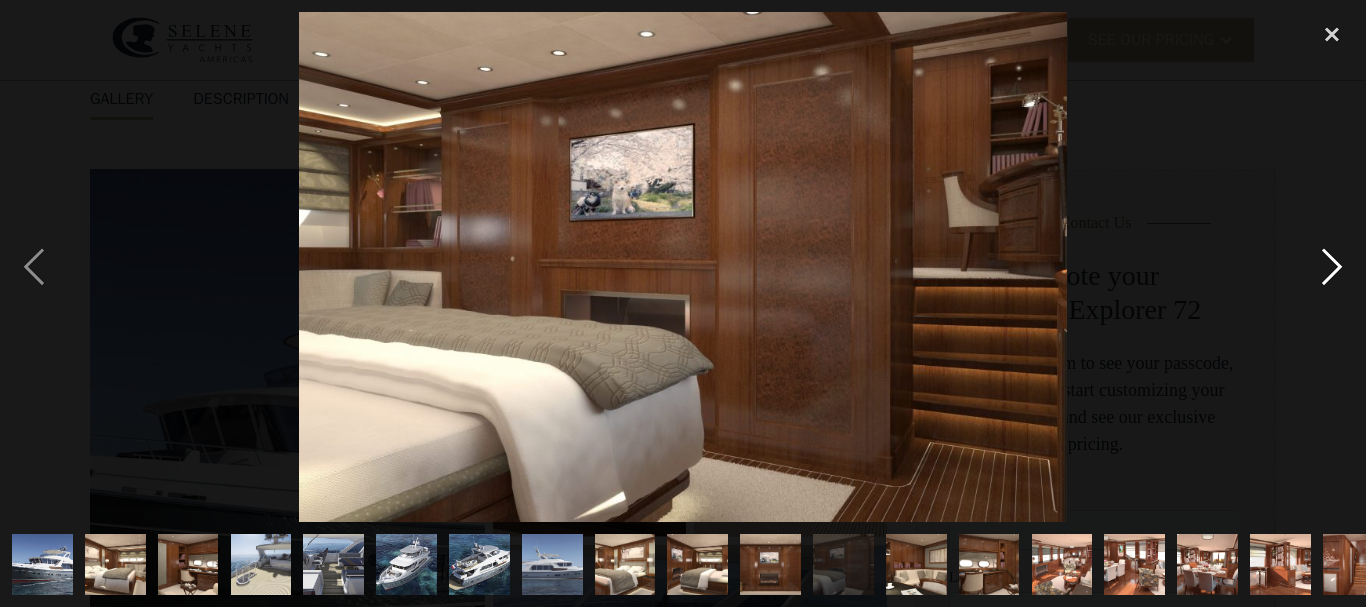 click at bounding box center (1332, 267) 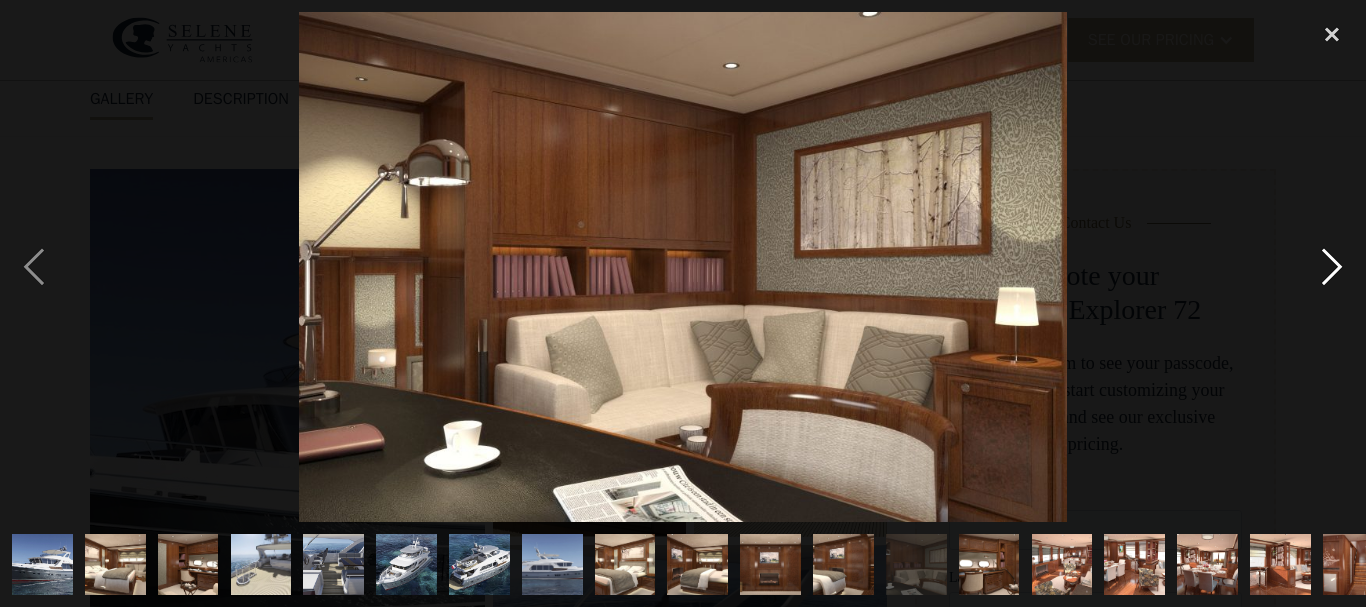 click at bounding box center (1332, 267) 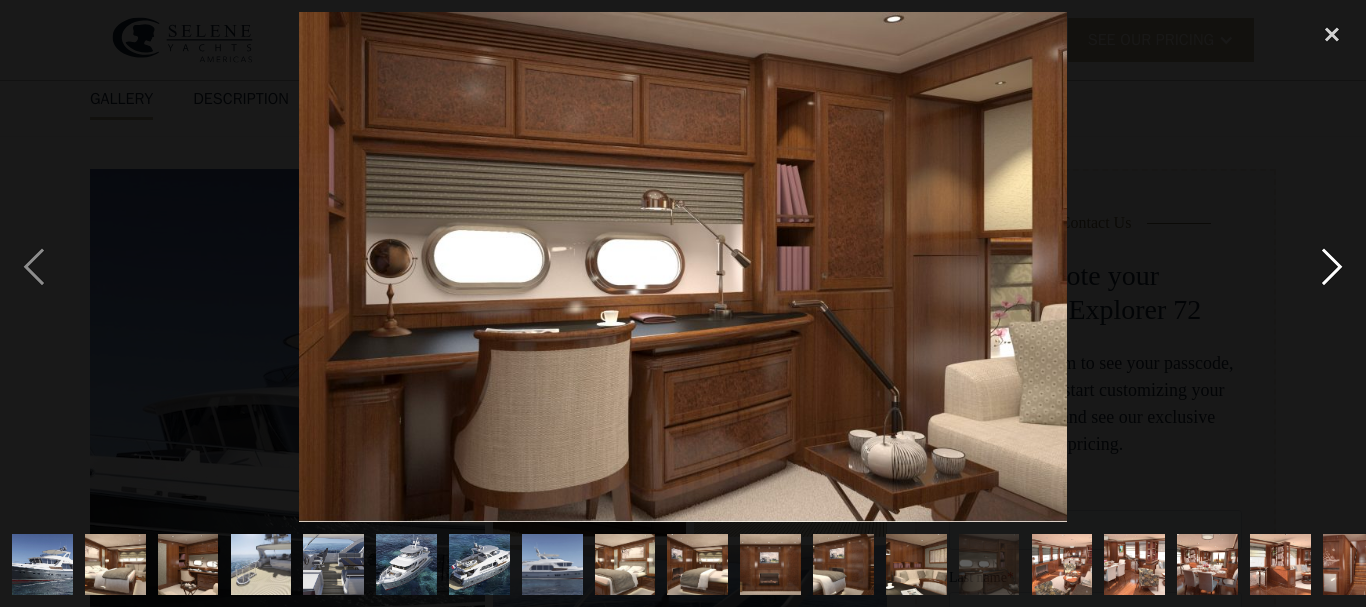 click at bounding box center (1332, 267) 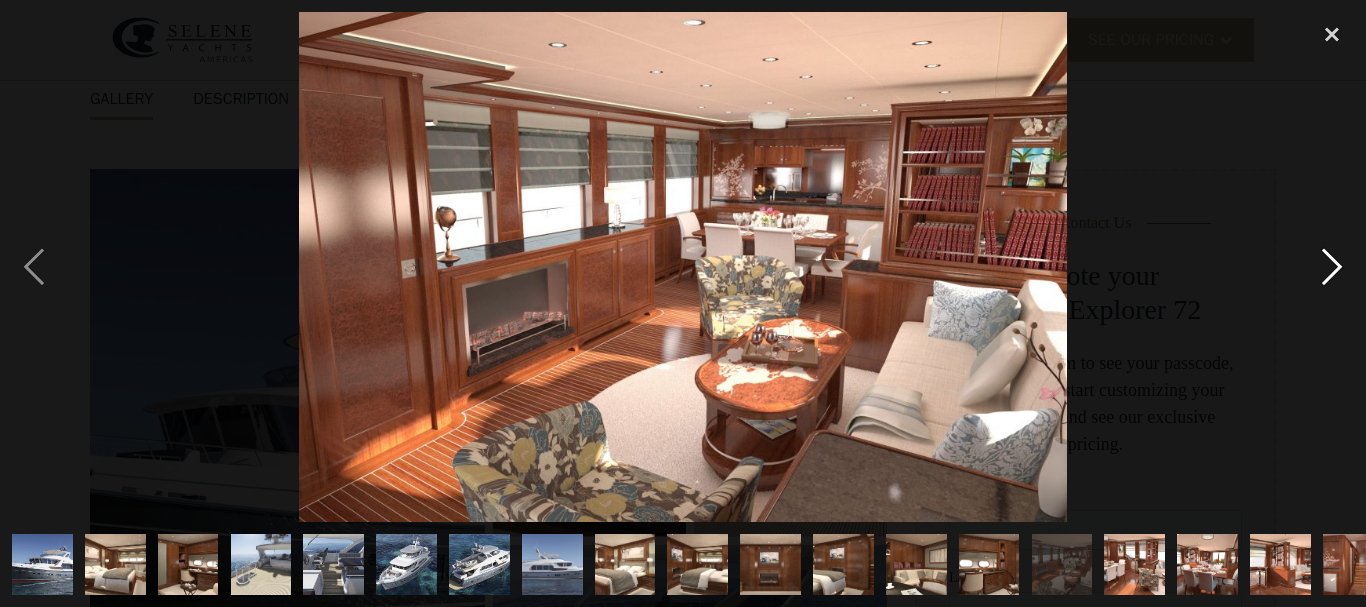 click at bounding box center [1332, 267] 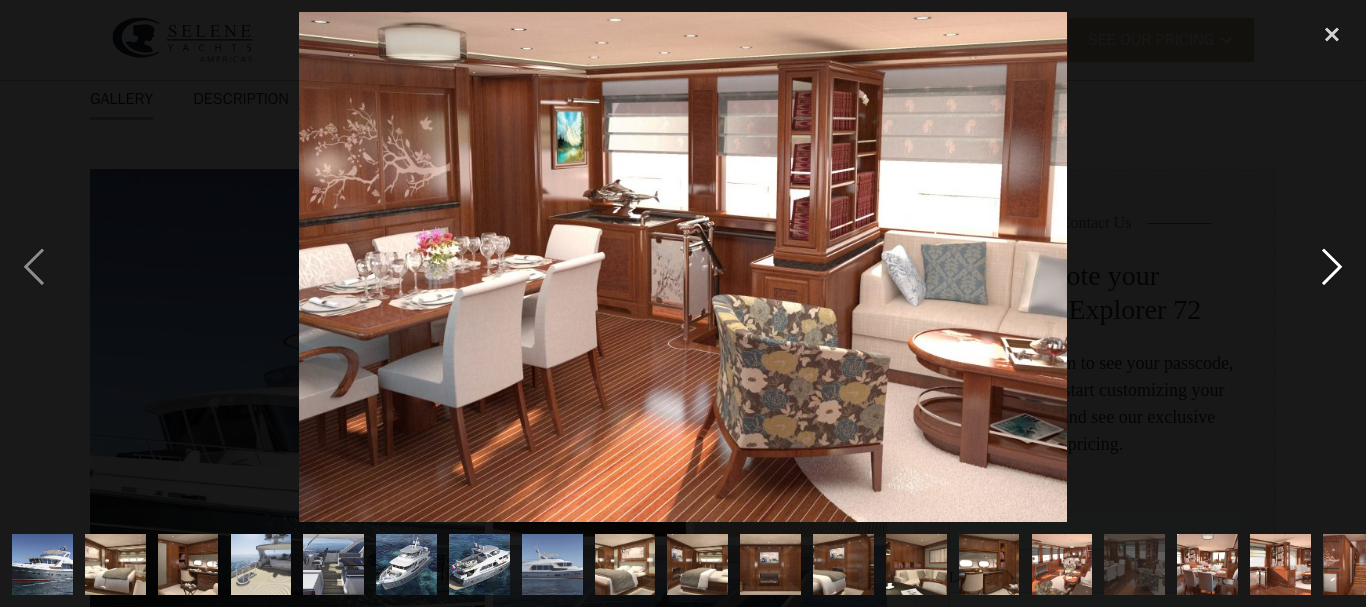 click at bounding box center [1332, 267] 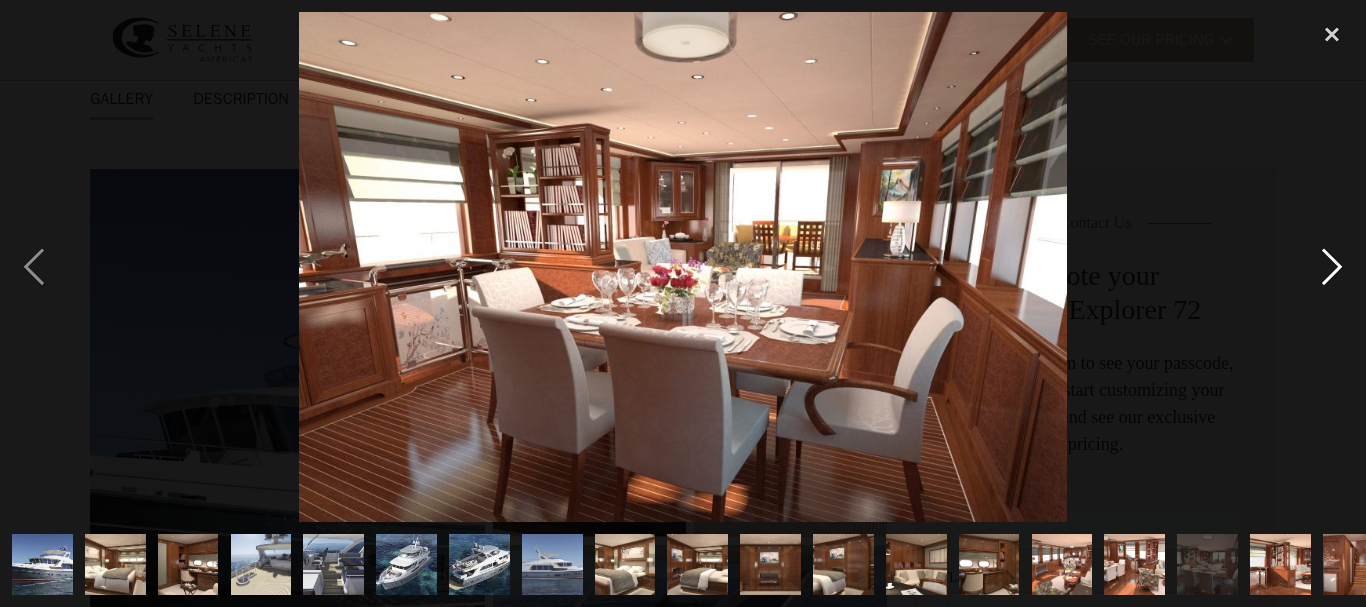 click at bounding box center (1332, 267) 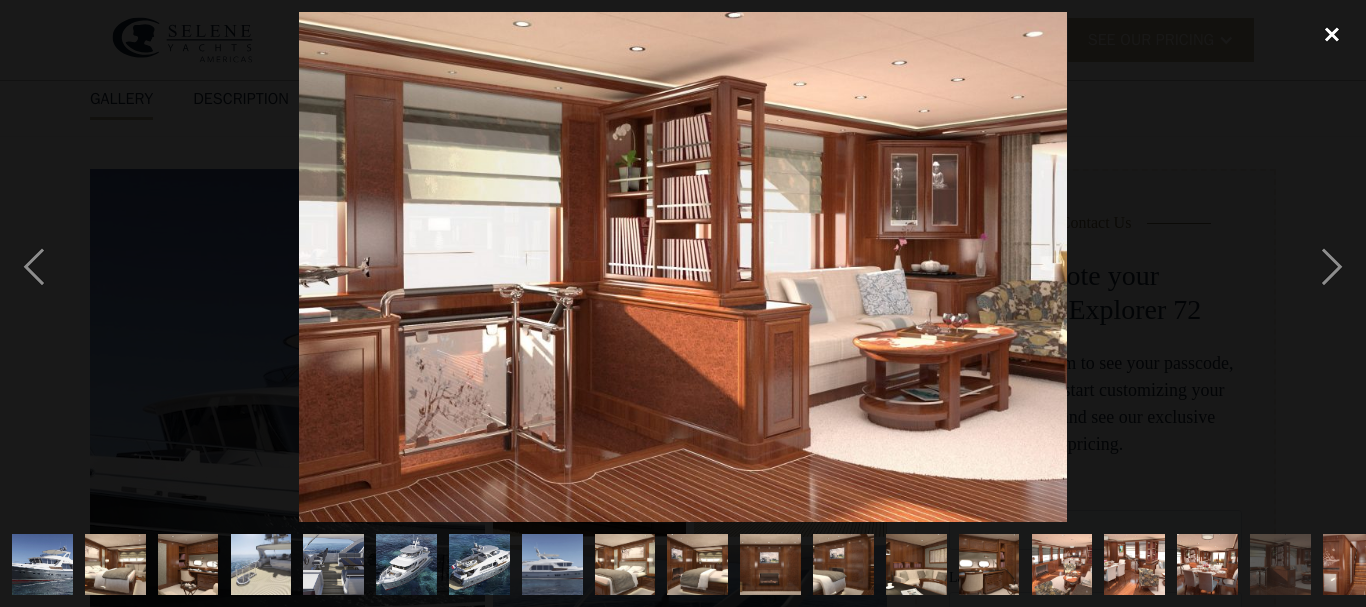 click at bounding box center [1332, 34] 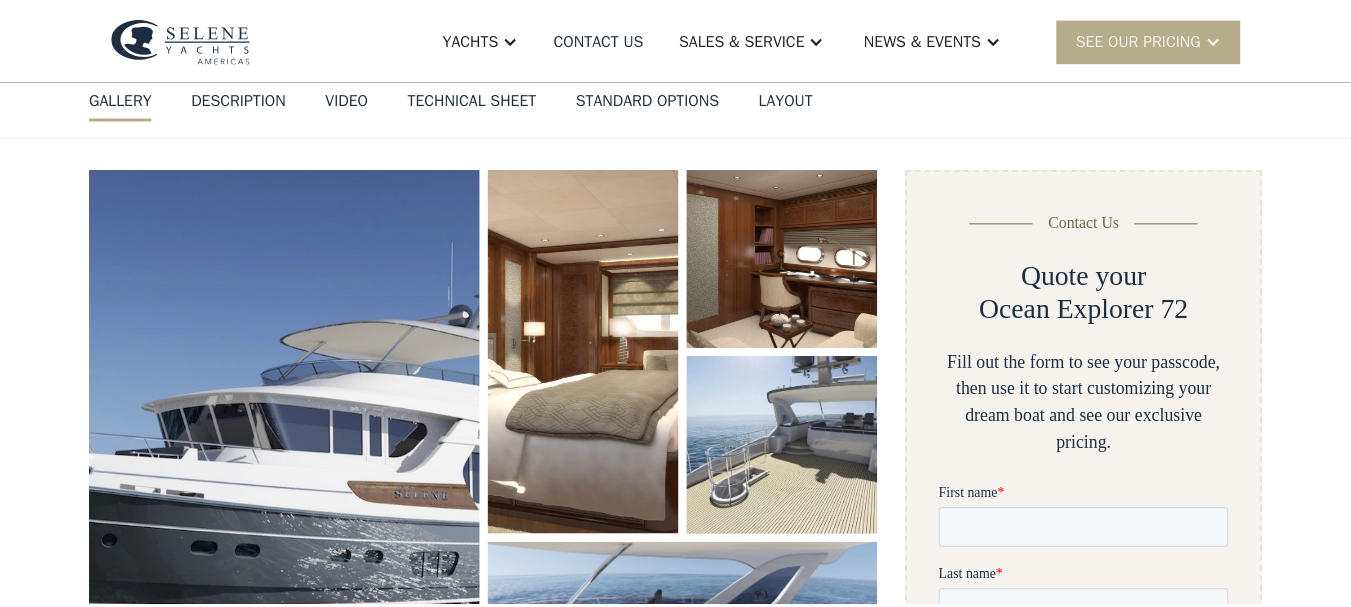 scroll, scrollTop: 348, scrollLeft: 0, axis: vertical 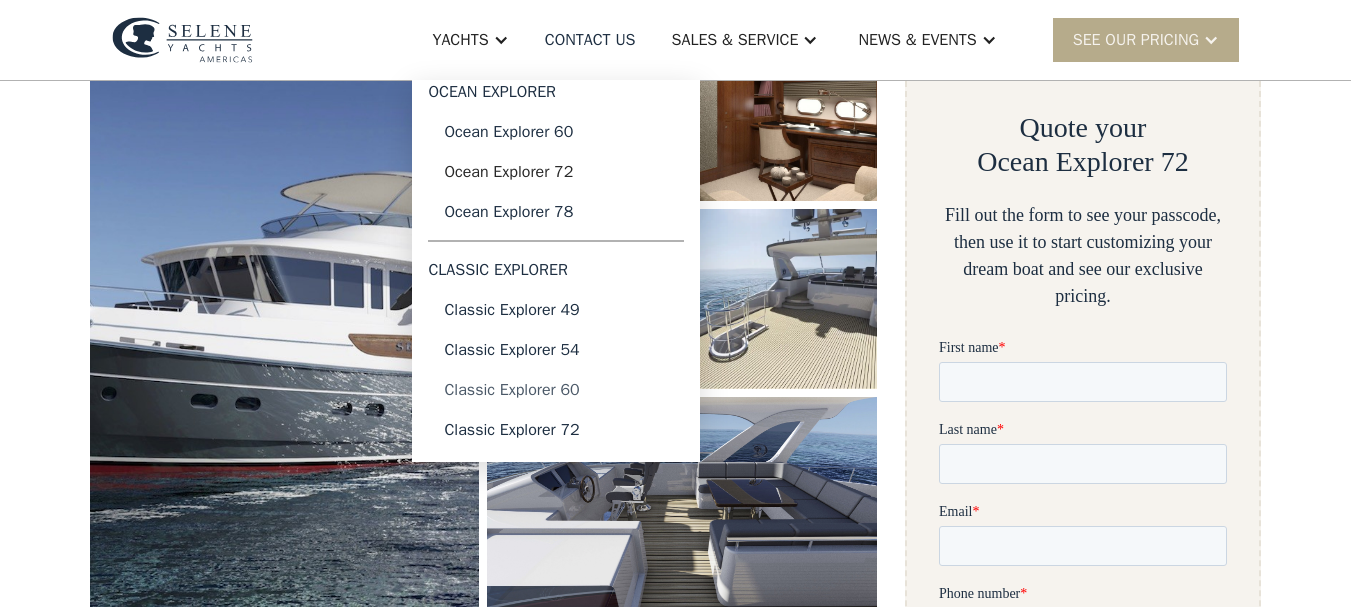 click on "Classic Explorer 60" at bounding box center [556, 390] 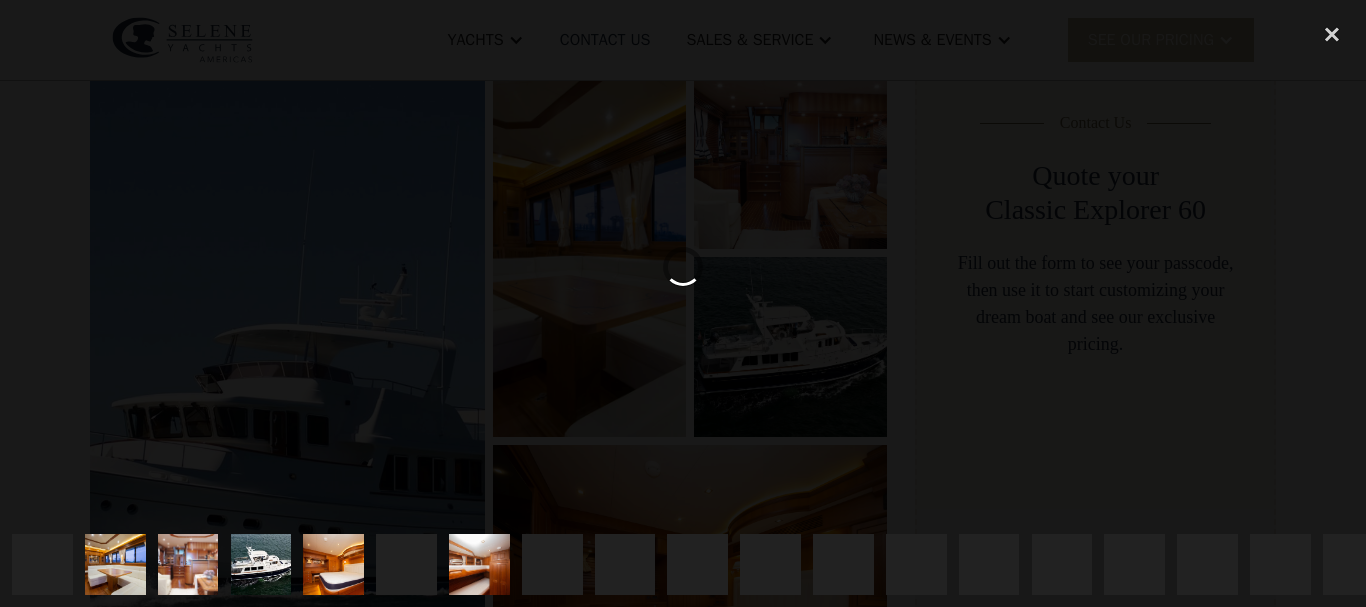 scroll, scrollTop: 300, scrollLeft: 0, axis: vertical 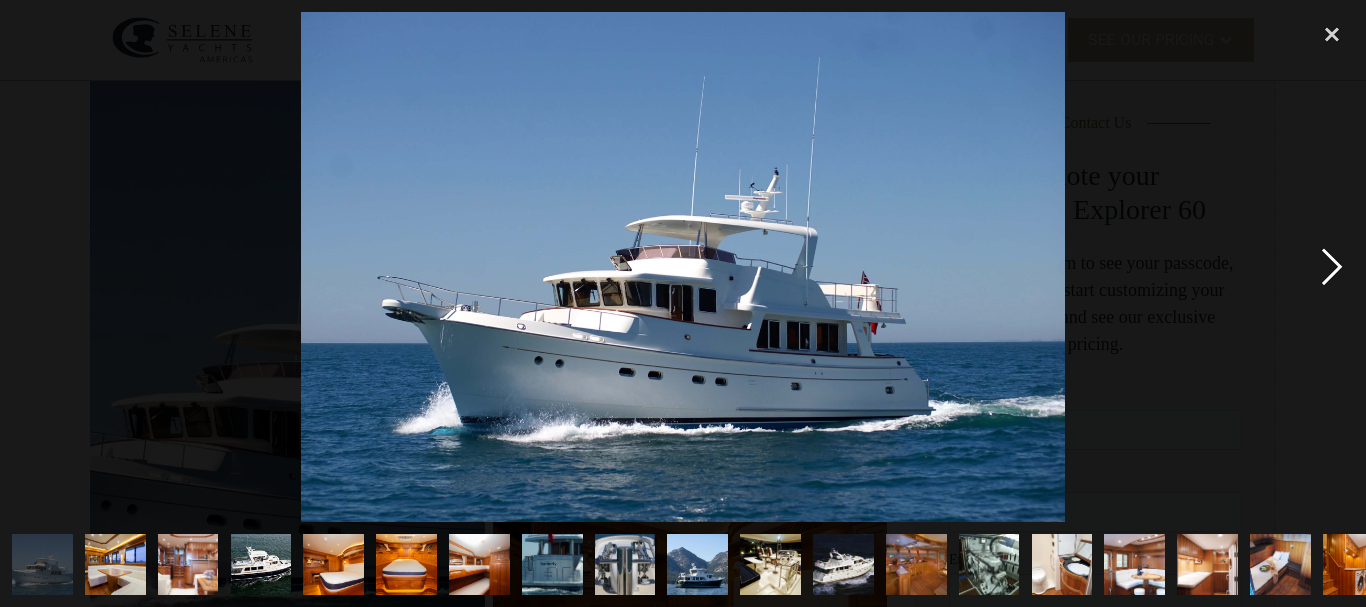 click at bounding box center (1332, 267) 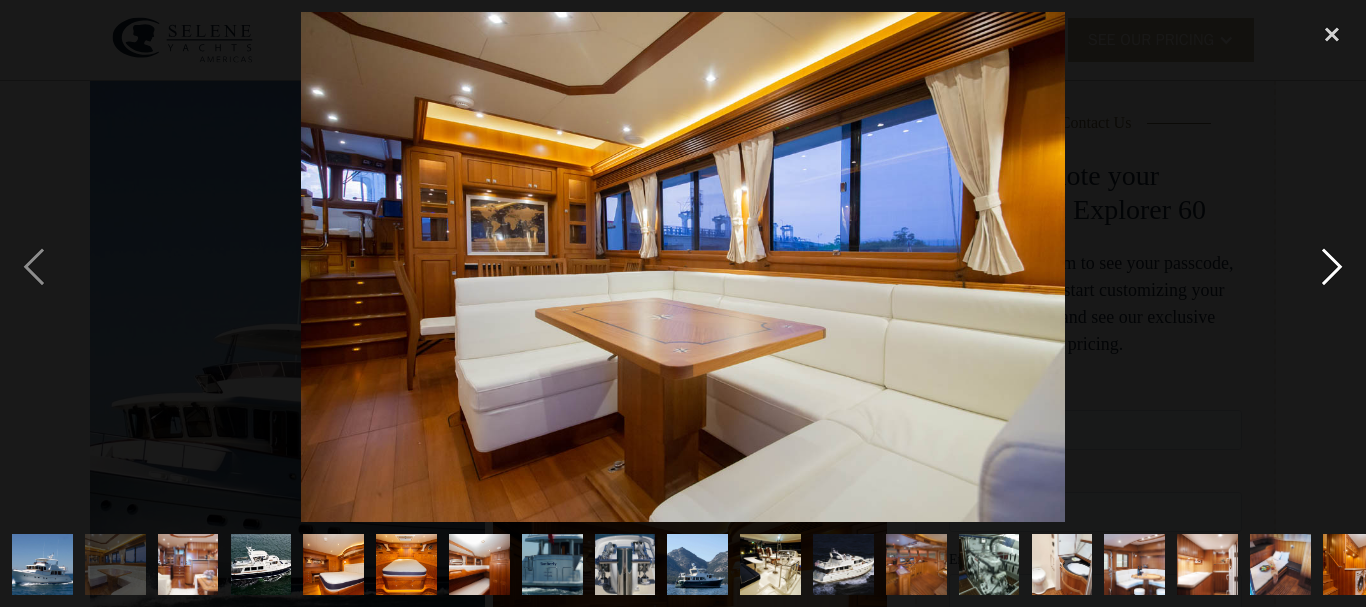 click at bounding box center [1332, 267] 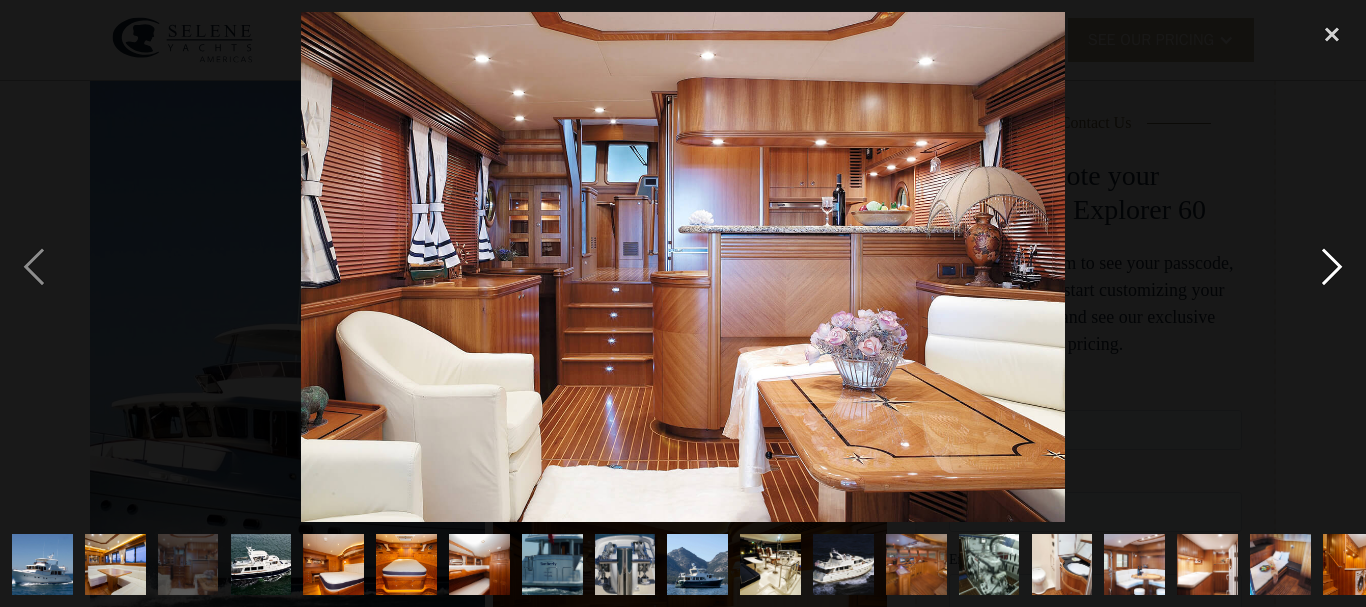click at bounding box center (1332, 267) 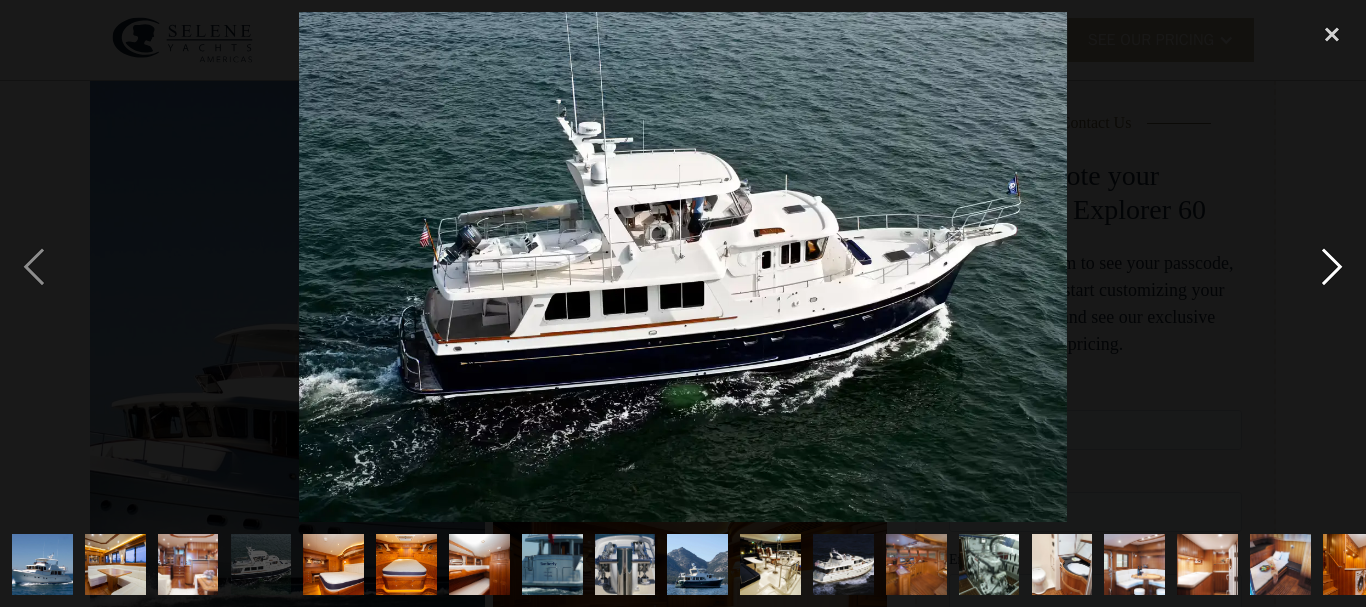 click at bounding box center (1332, 267) 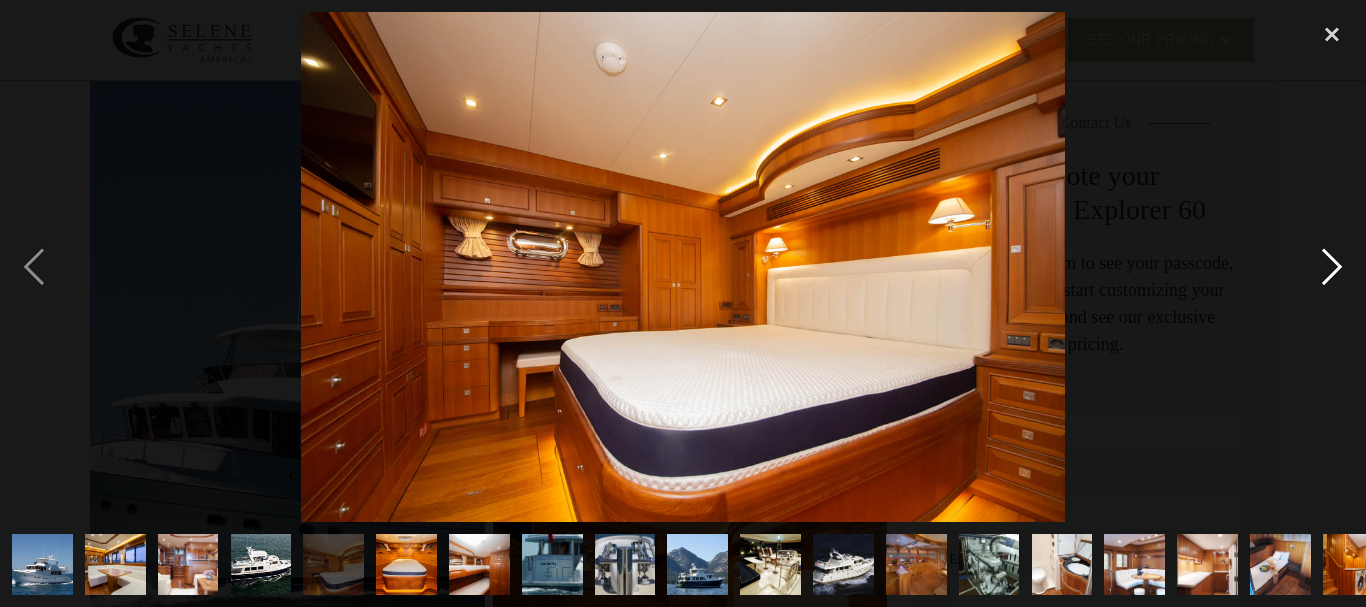 click at bounding box center (1332, 267) 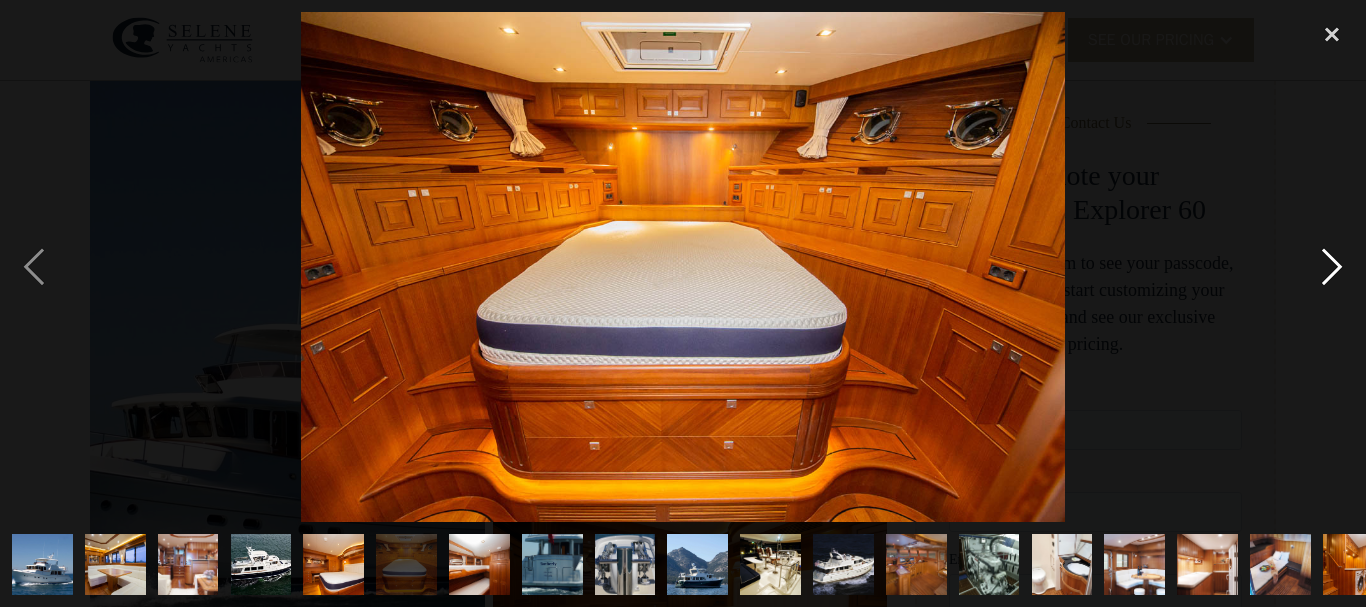 click at bounding box center (1332, 267) 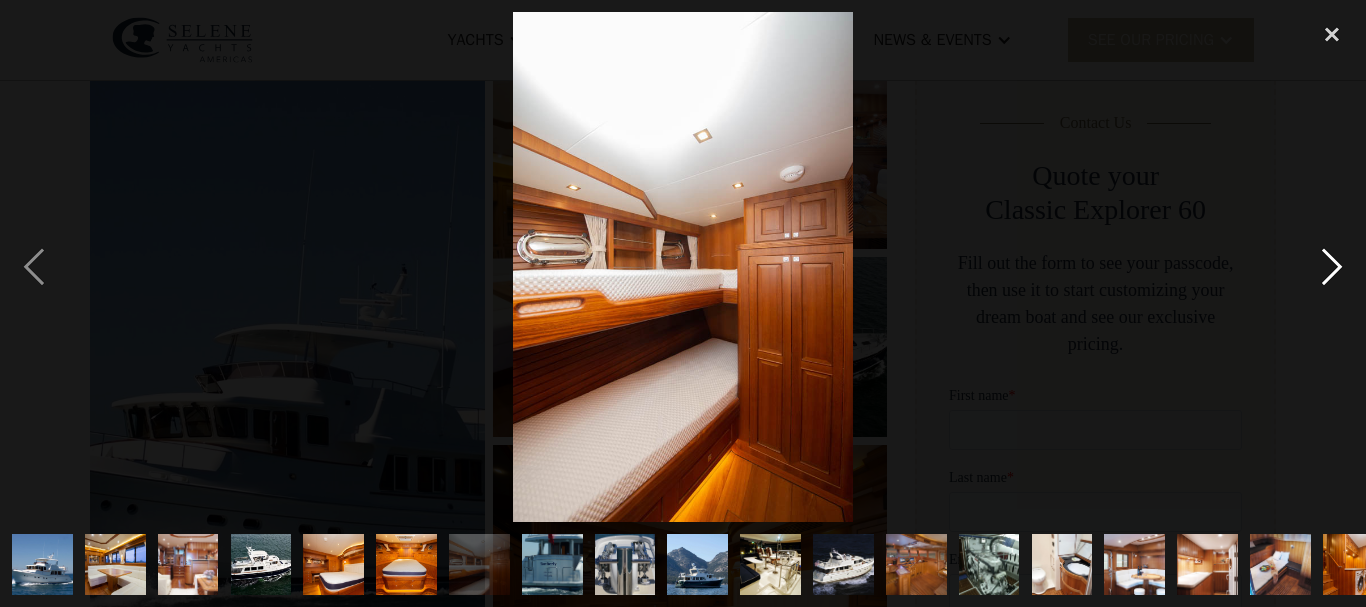 click at bounding box center [1332, 267] 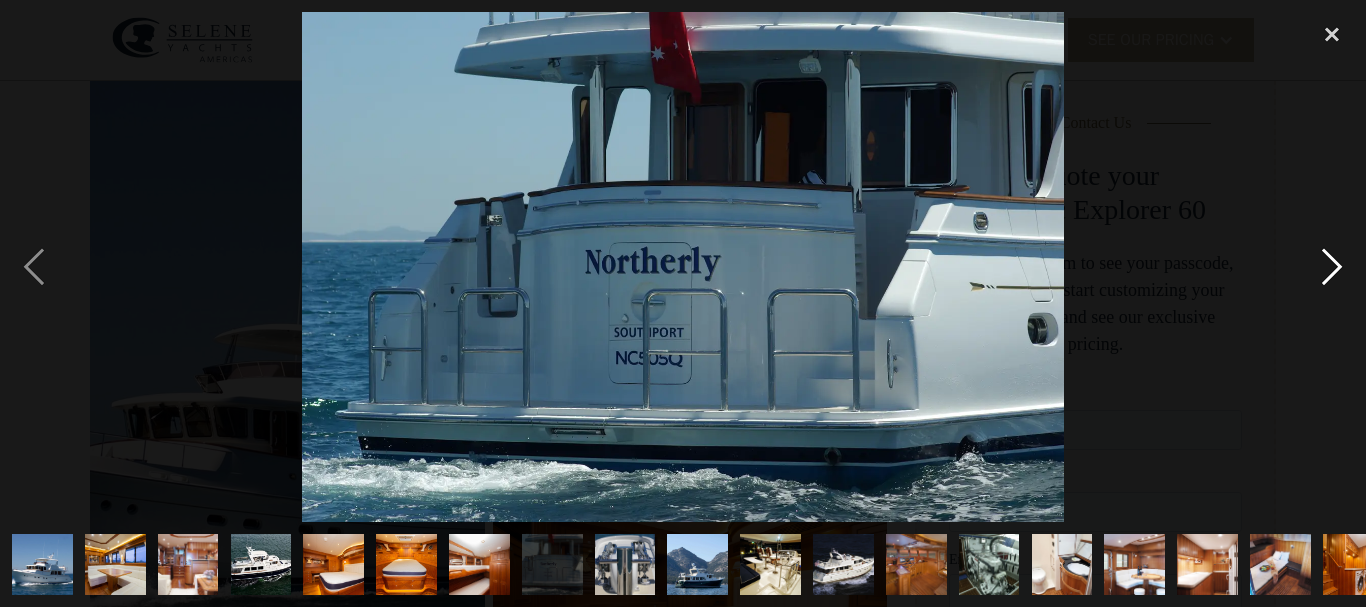 click at bounding box center (1332, 267) 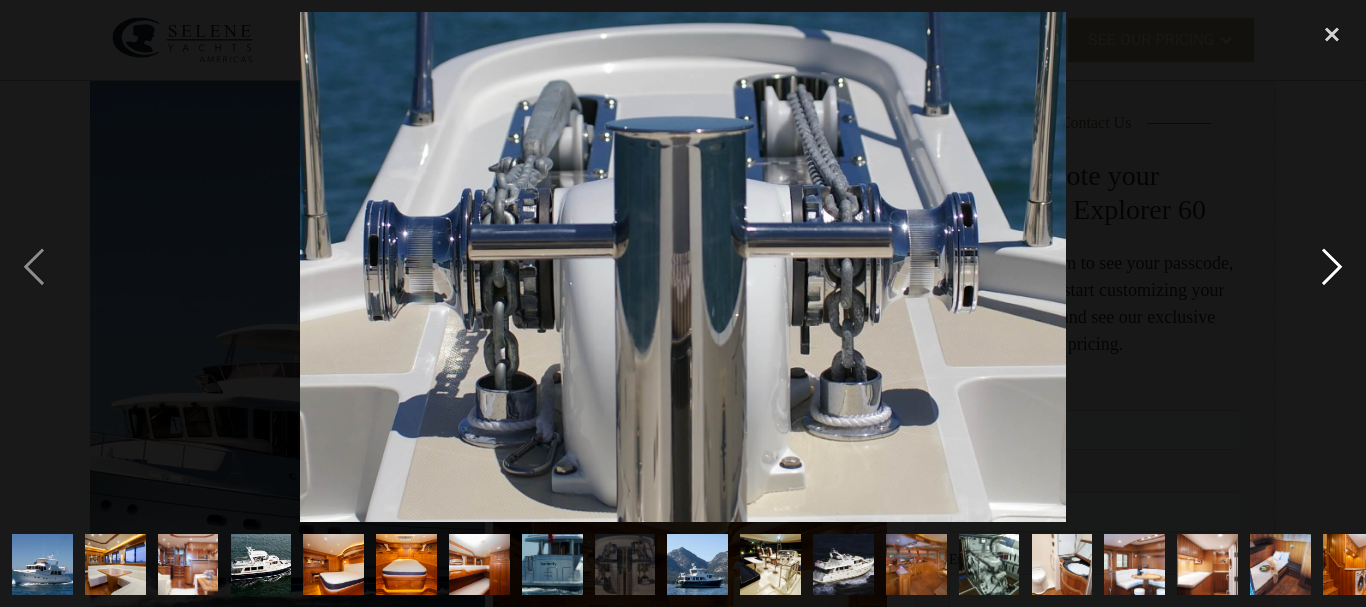 click at bounding box center (1332, 267) 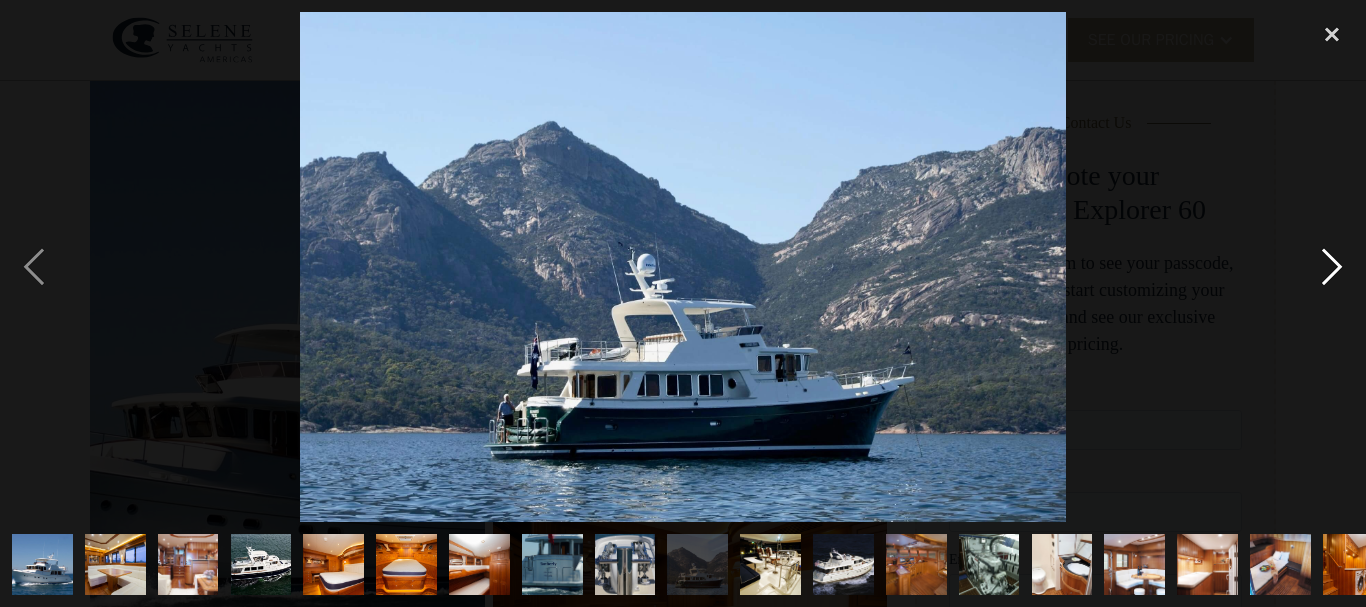 click at bounding box center (1332, 267) 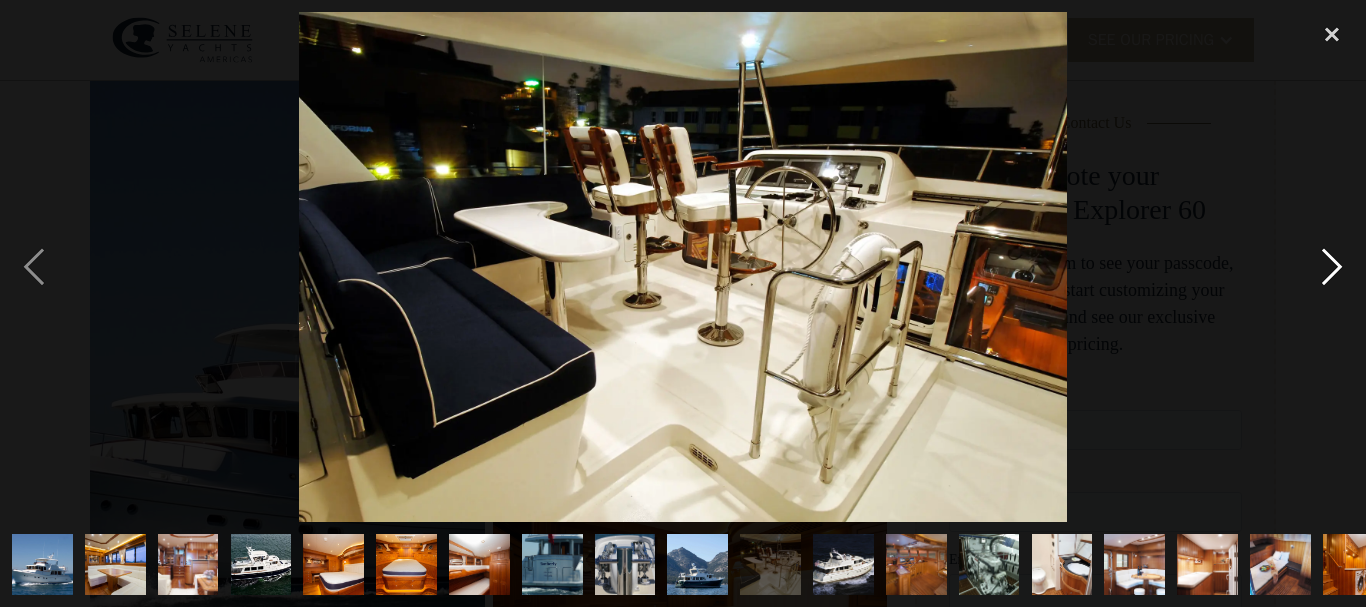 click at bounding box center (1332, 267) 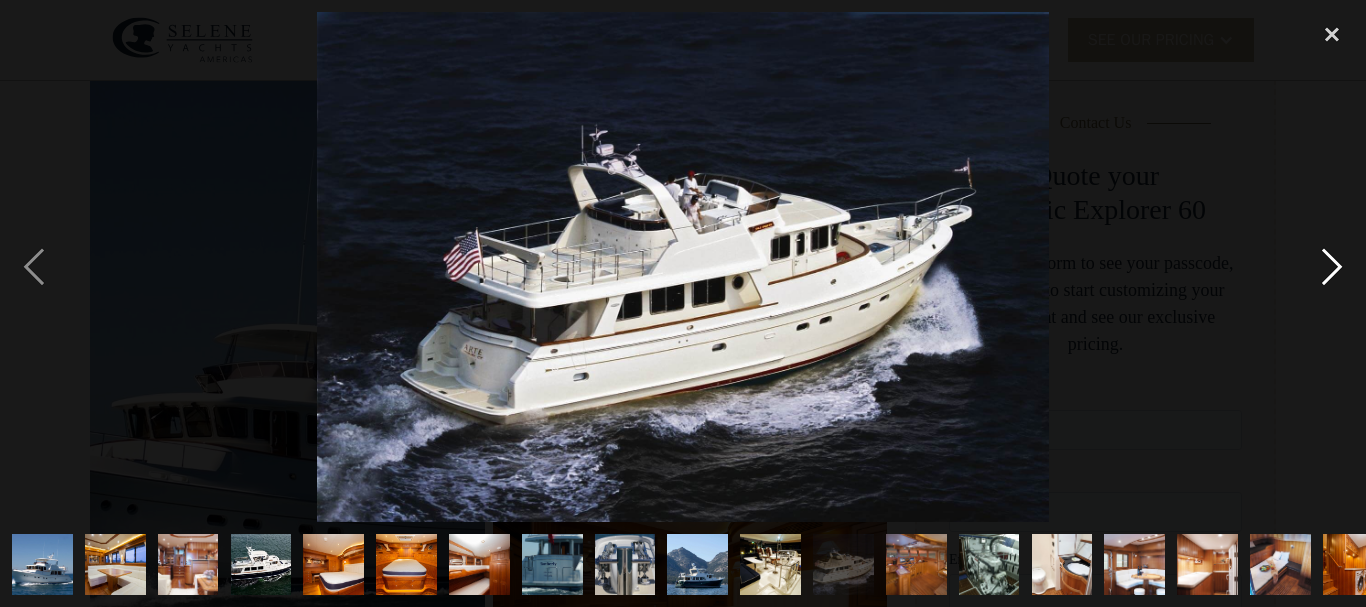 click at bounding box center (1332, 267) 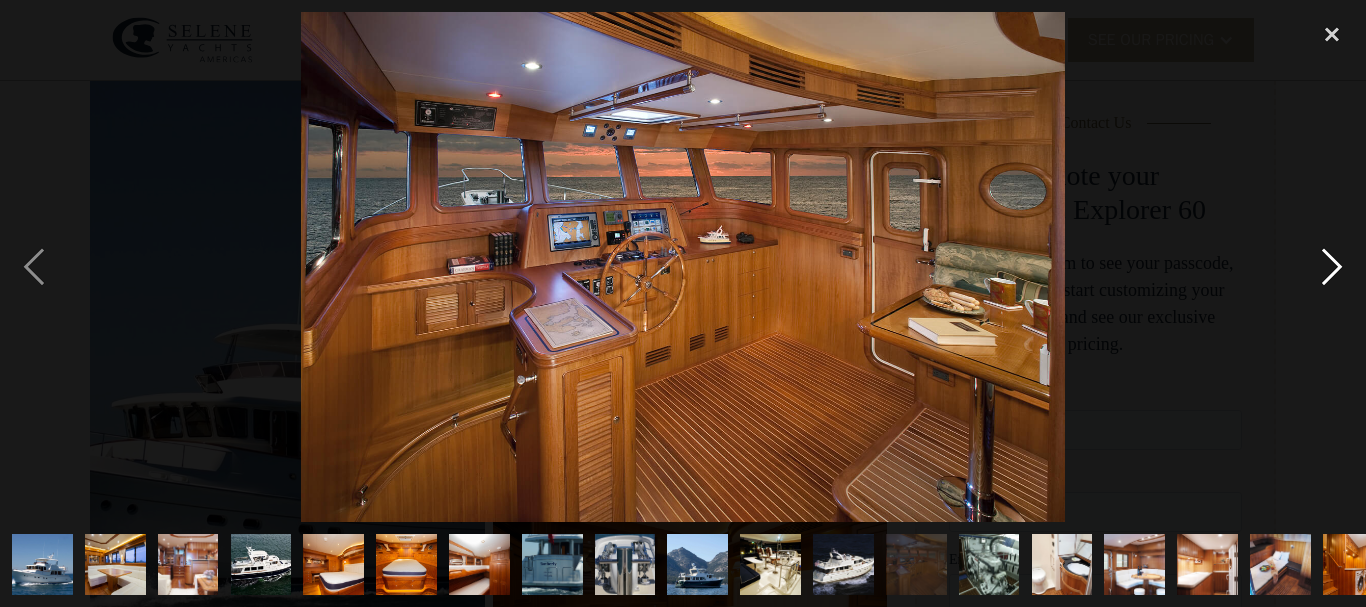 click at bounding box center [1332, 267] 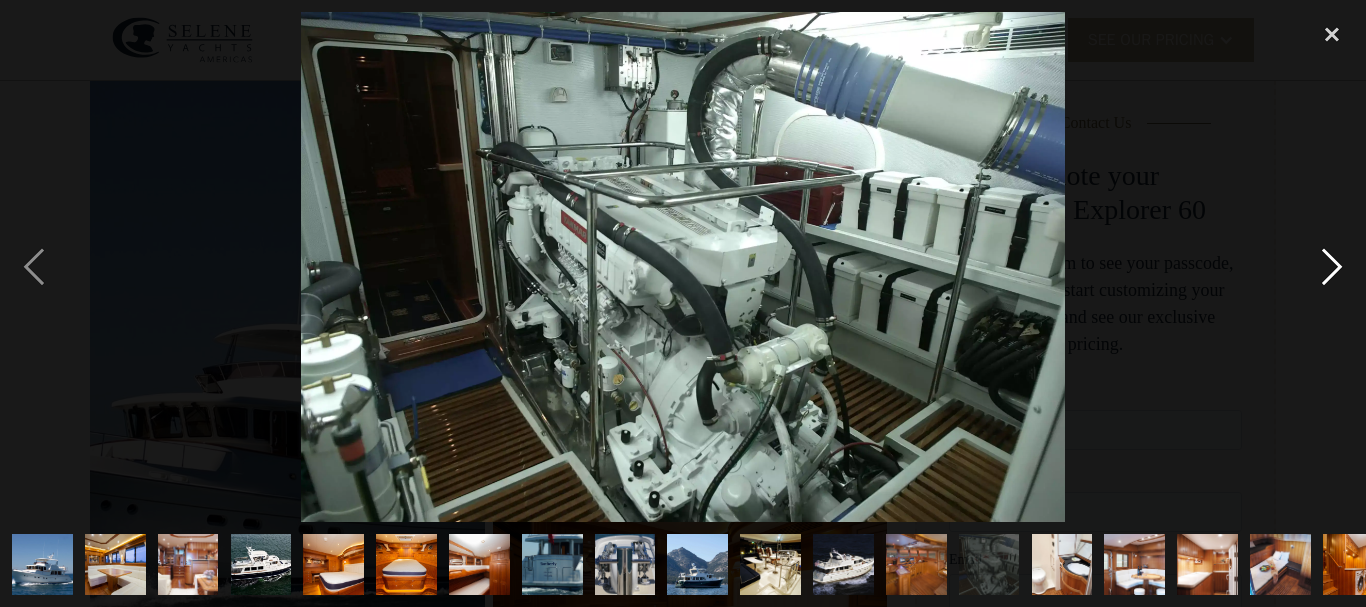 click at bounding box center [1332, 267] 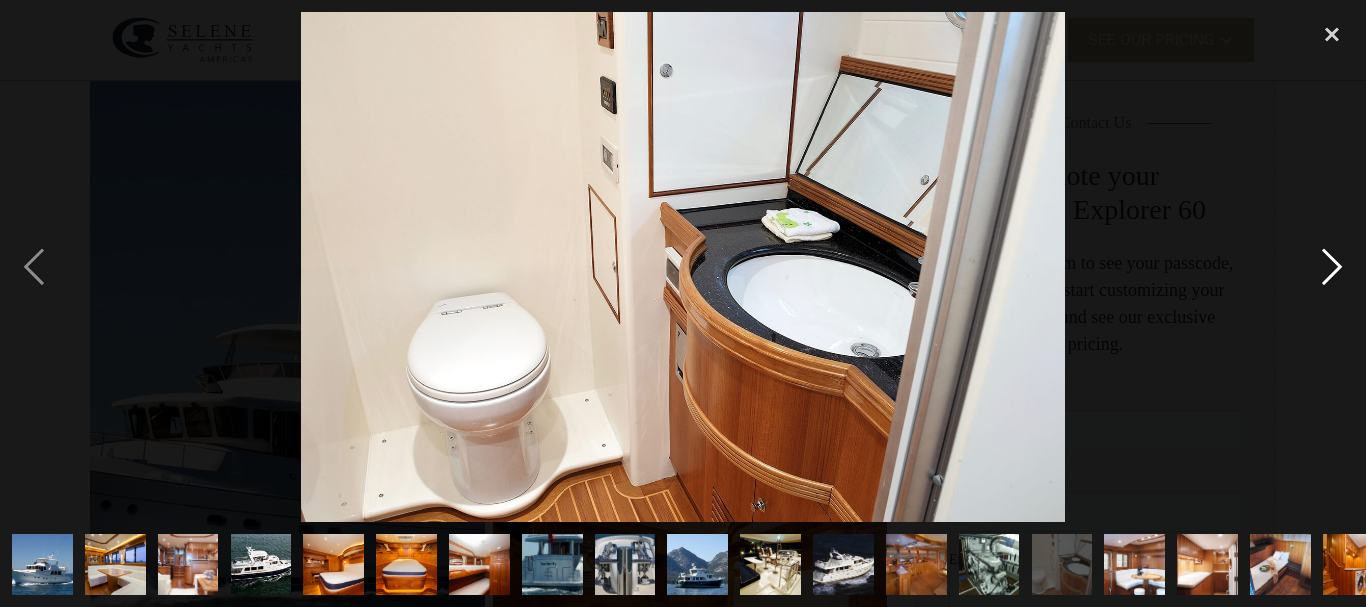 click at bounding box center [1332, 267] 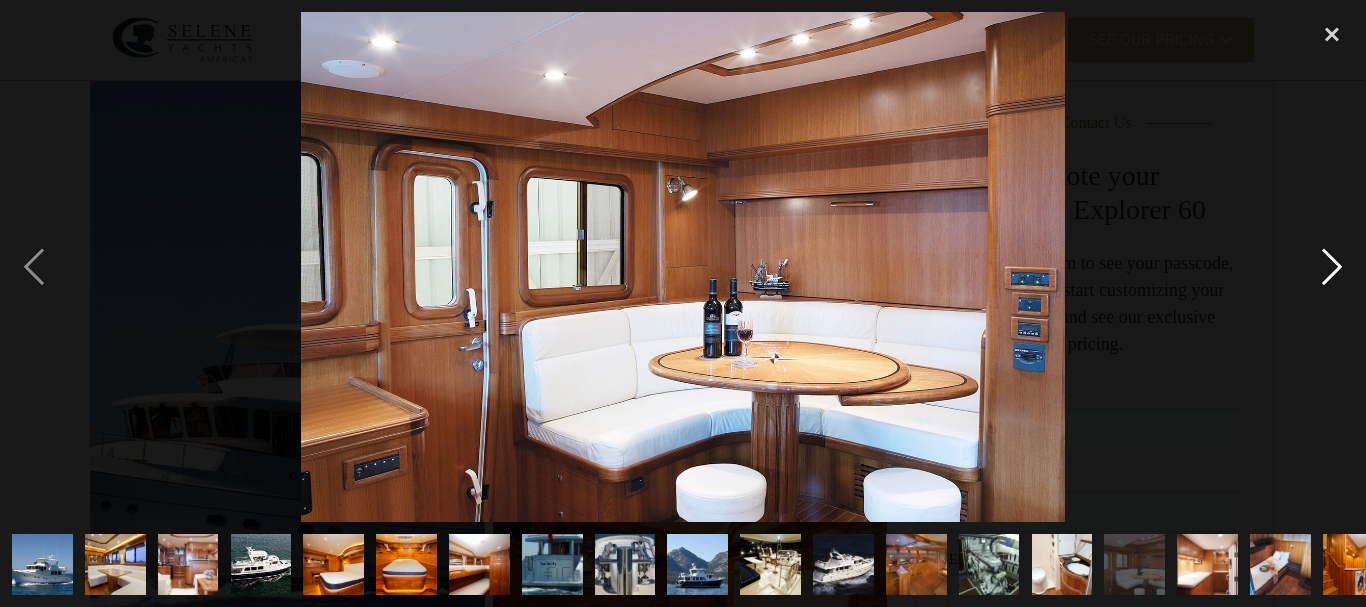 click at bounding box center [1332, 267] 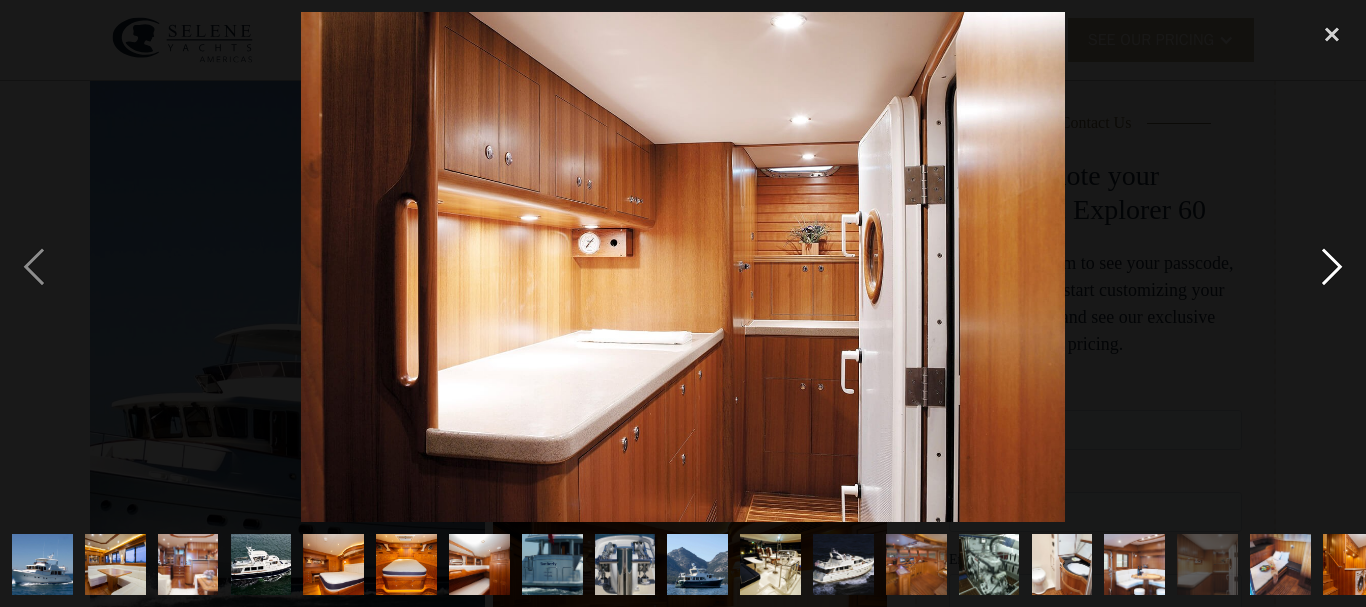 click at bounding box center (1332, 267) 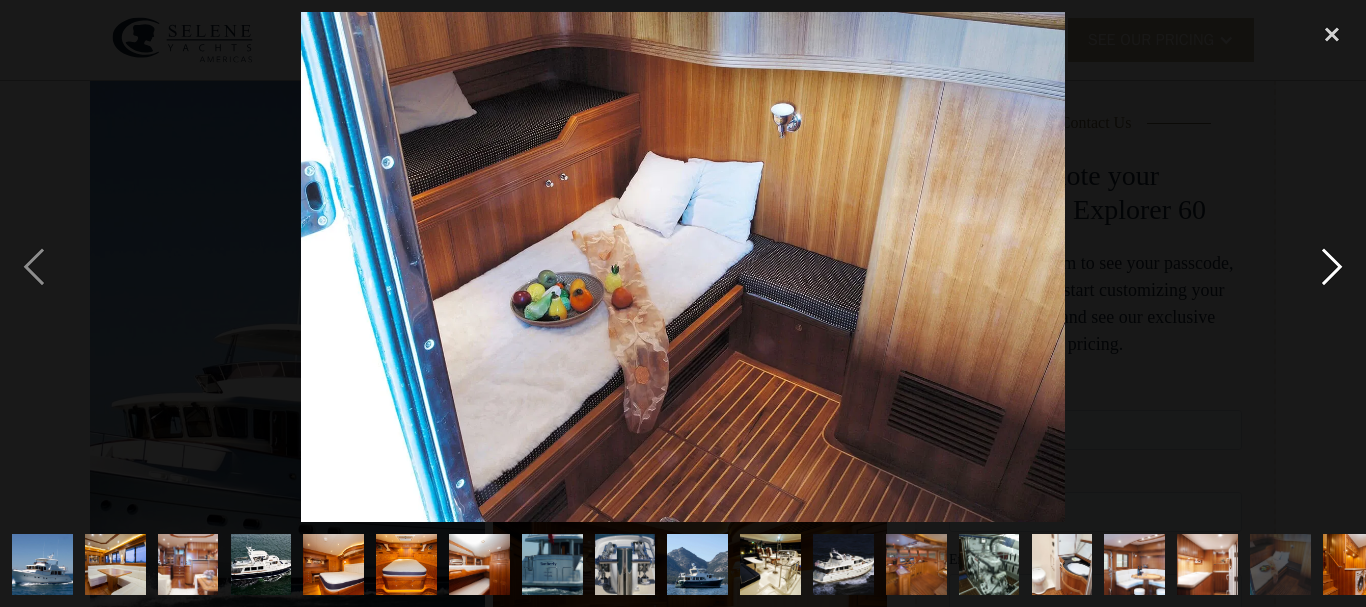 click at bounding box center [1332, 267] 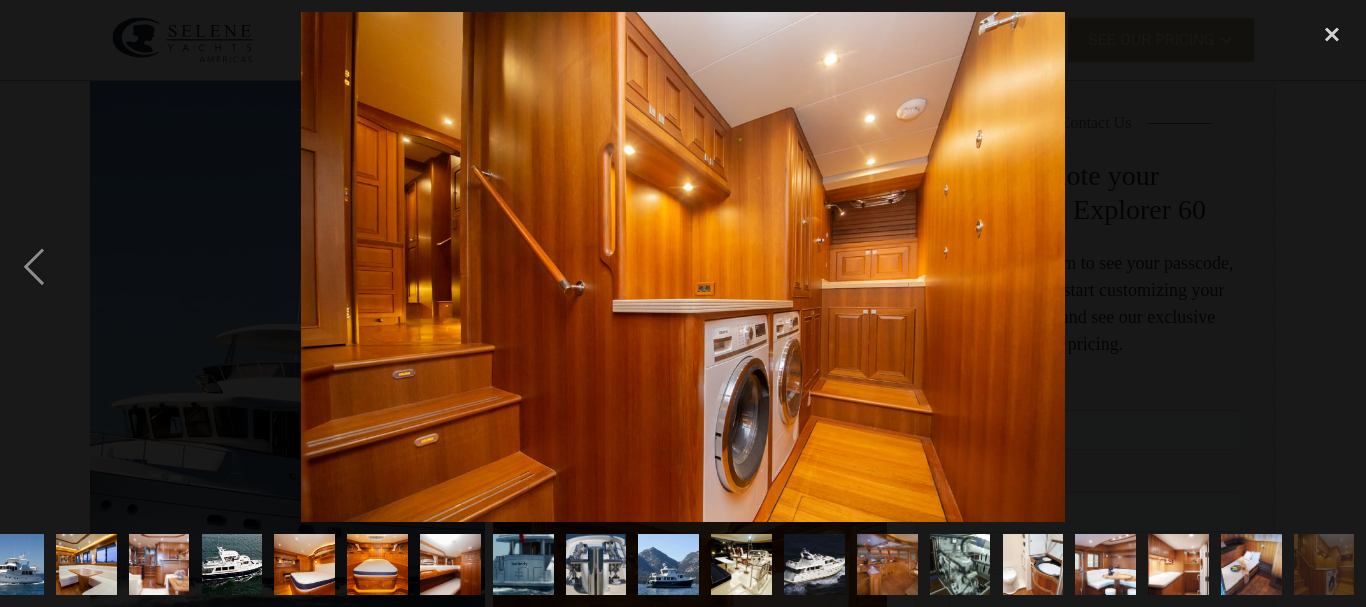scroll, scrollTop: 0, scrollLeft: 30, axis: horizontal 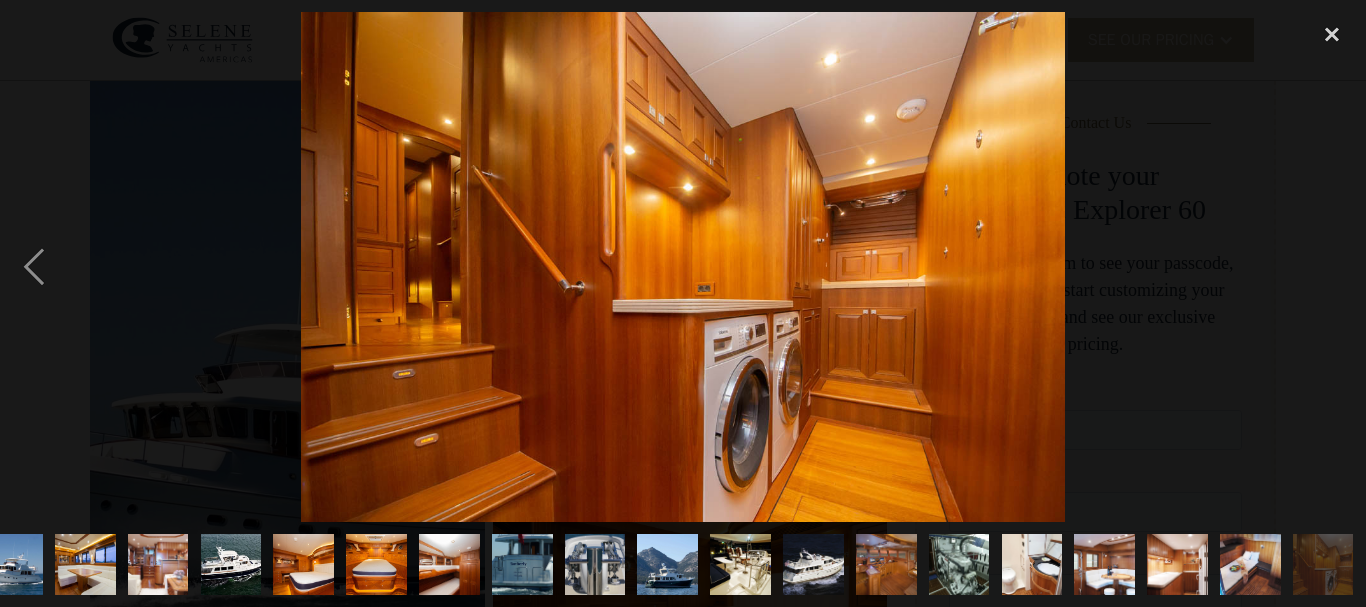 click at bounding box center (1332, 267) 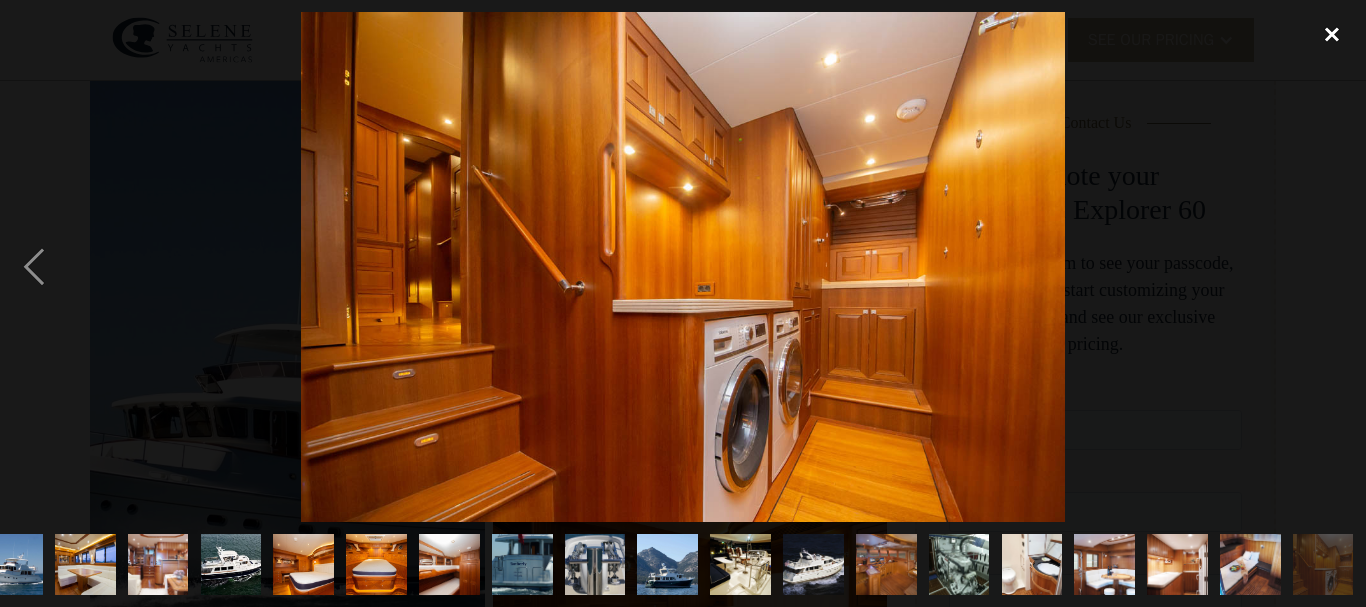 click at bounding box center [1332, 34] 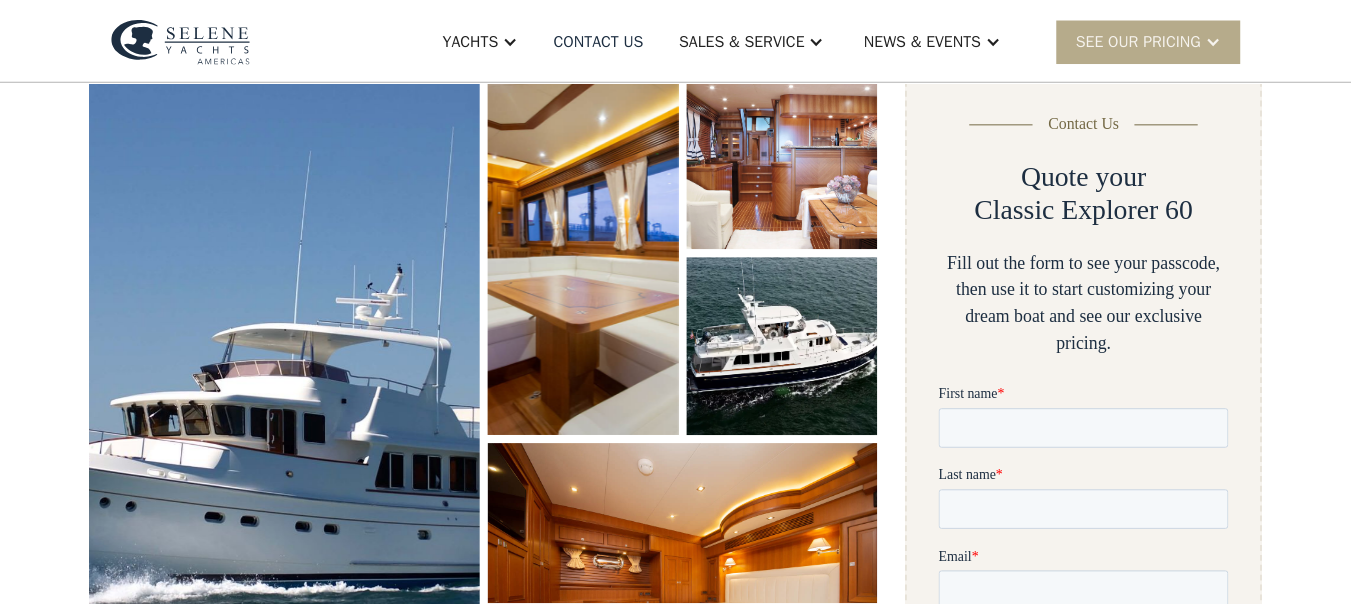 scroll, scrollTop: 369, scrollLeft: 0, axis: vertical 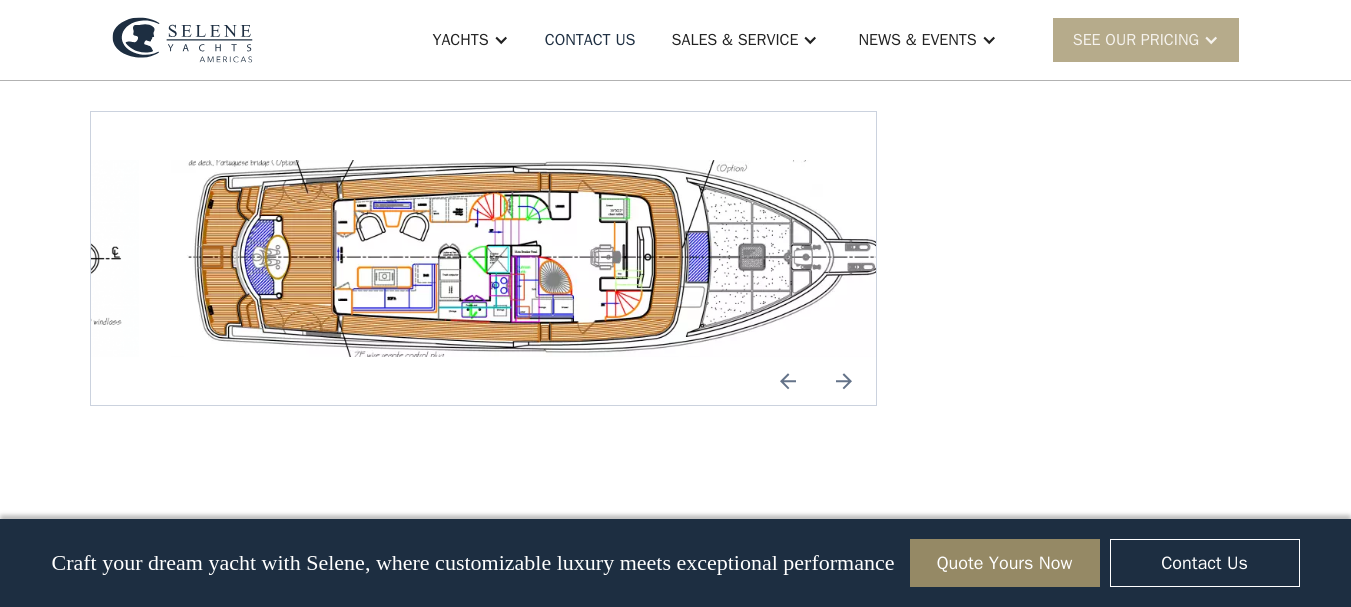 click at bounding box center (788, 381) 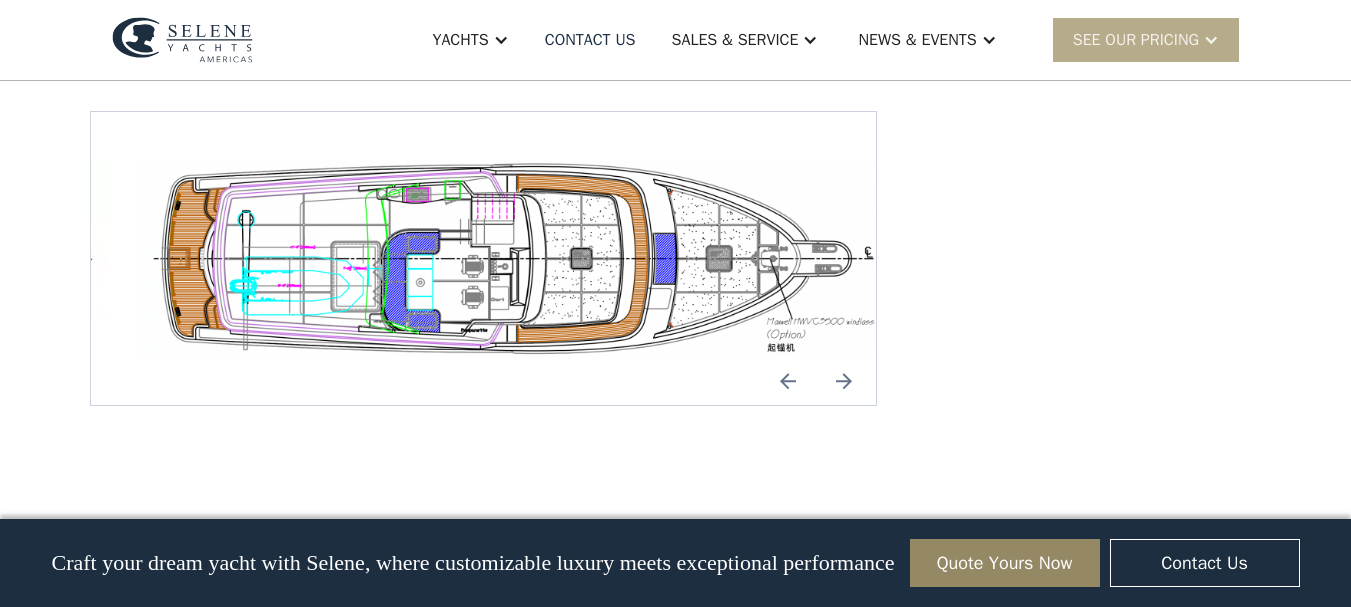 click at bounding box center [788, 381] 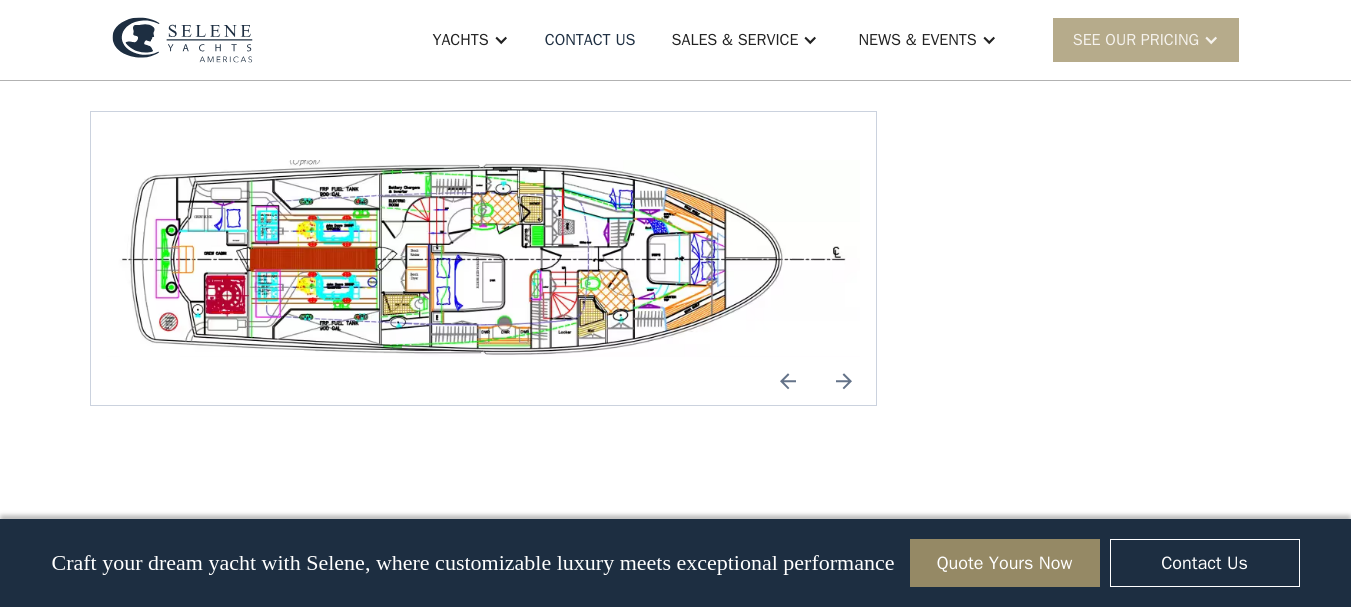 click at bounding box center [788, 381] 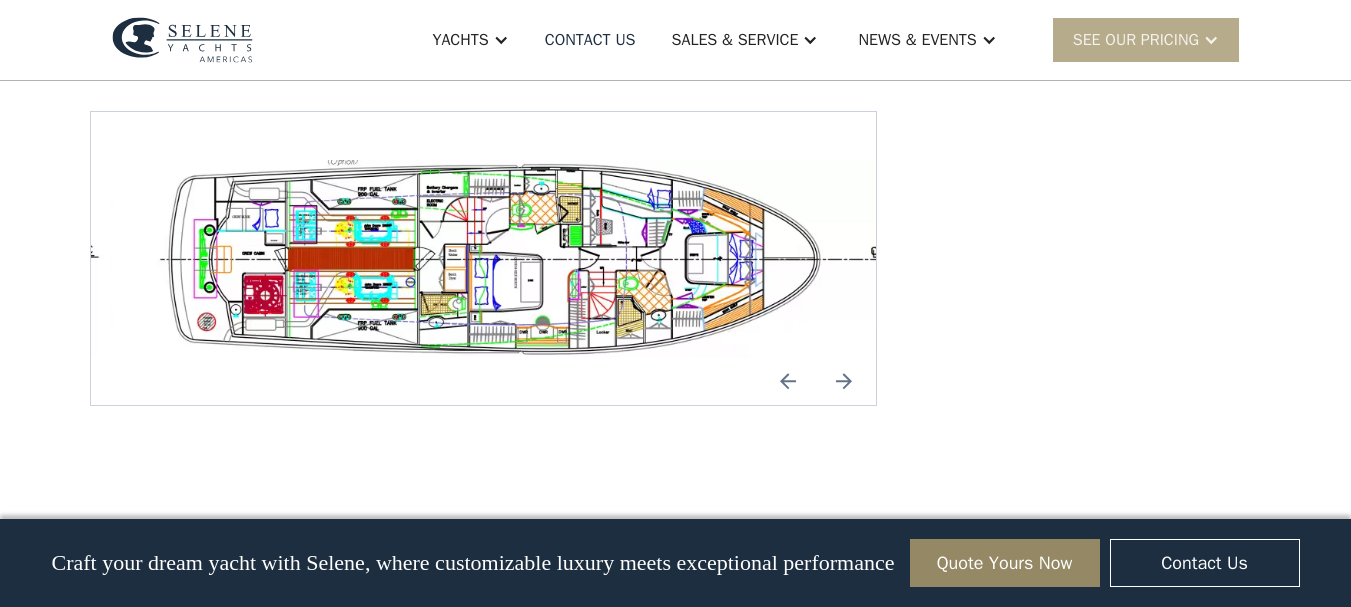 click at bounding box center [521, 258] 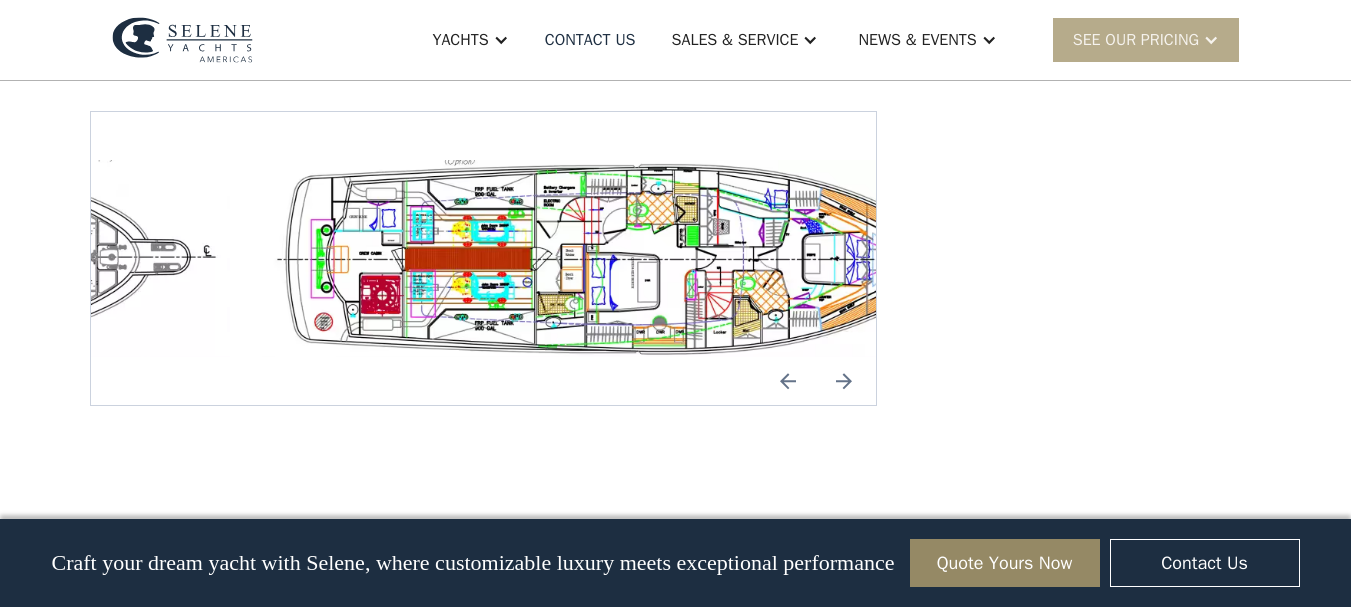 click at bounding box center [638, 258] 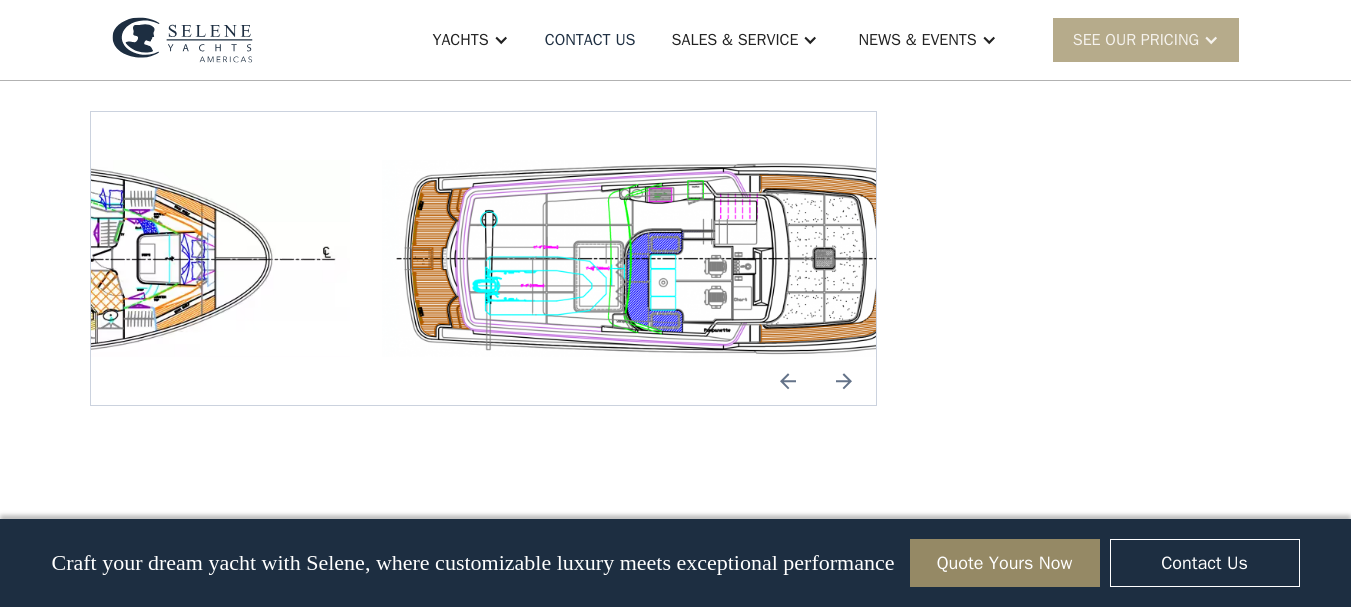 click at bounding box center (-27, 258) 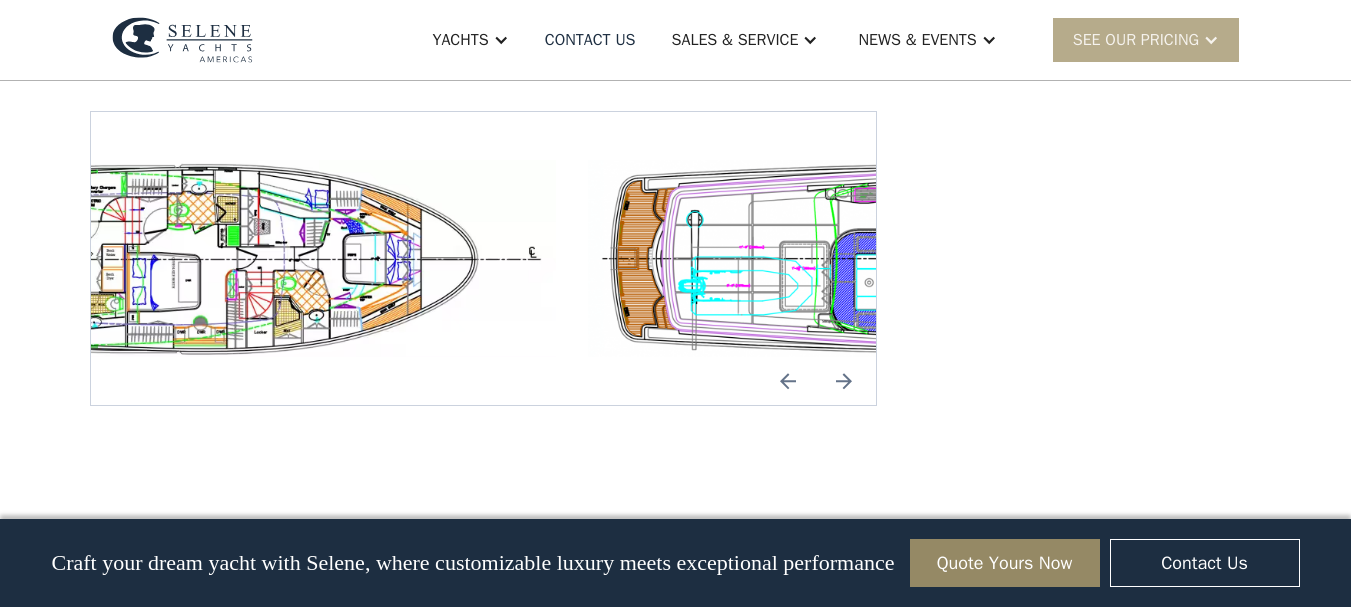 click on "No items found. No items found. Virtual Tour Long-Distance Trawler Yacht The Selene Classic Explorer 60 is a design from an entirely new mold with the Selene Deep Hull™ structure resulting in a raised sheer and a significantly higher deck which generates increased headroom in the cabins and the engine room. The Selene 60 is a perfect transitional yacht between the successful Selene 53/54 and Selene 62/66 series. She features a full-height engine room, a separate crew’s quarters aft with a transom door. An expansive and functional flybridge layout incorporates a 10-person U-shaped sofa with a built-in BBQ, sink and refrigerator. One of the unique selling points of the Selene 60 is its full-height commissary, or utility room, that is placed between the owner’s cabin and the engine room for storage, freezer, washer/dryer and access to the electrical compartment. ‍ 2,500 nm range at 8 knots in luxury Video Technical sheet 11 speed (knots) 3 cabins 2 heads 425 Power (HP) LOA : 65’- 1’’ Stabilizers" at bounding box center (675, -1547) 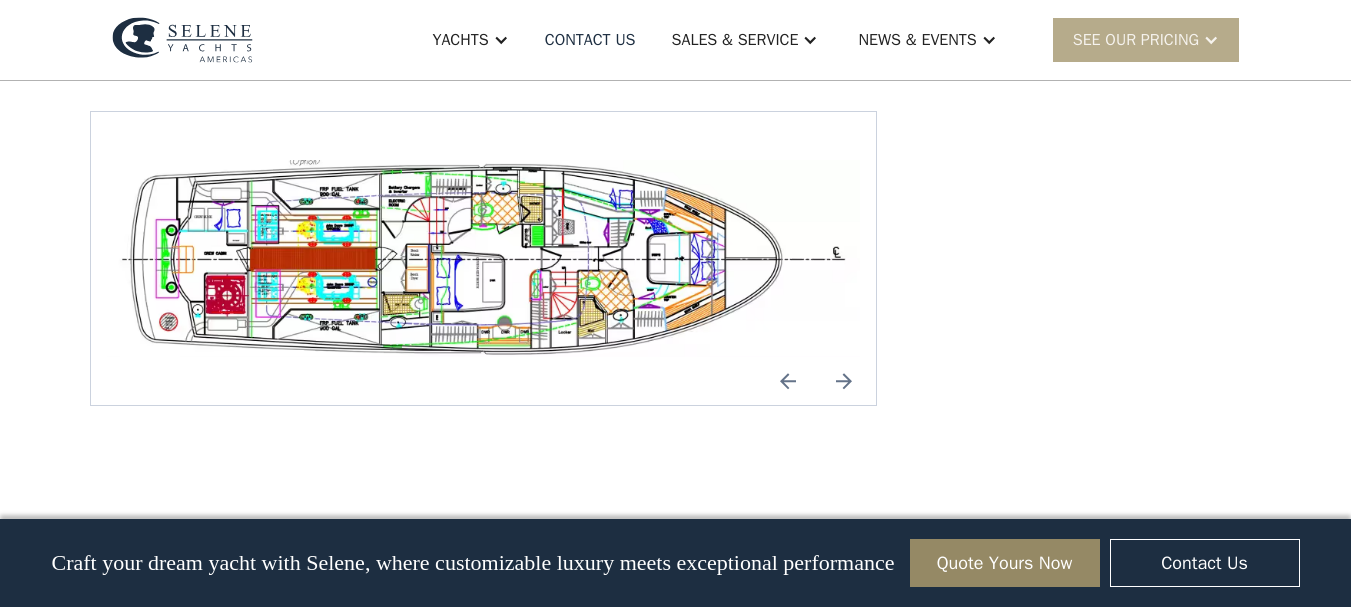 drag, startPoint x: 974, startPoint y: 314, endPoint x: 1001, endPoint y: 317, distance: 27.166155 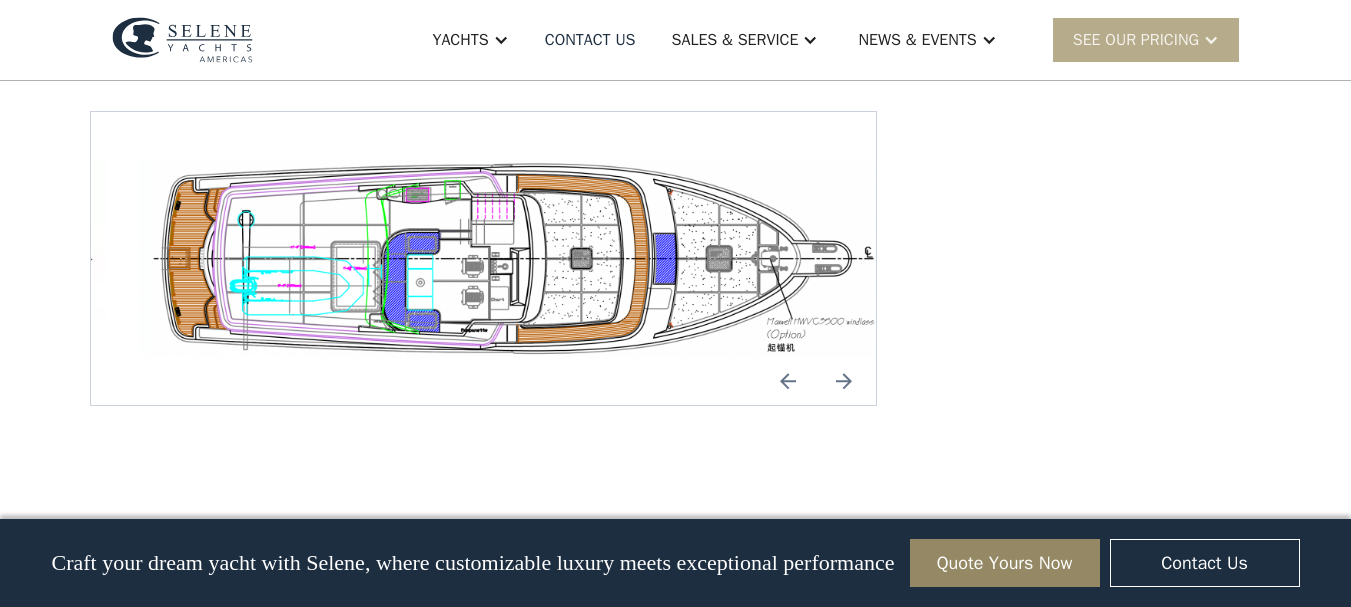 click on "**********" at bounding box center [1083, -1547] 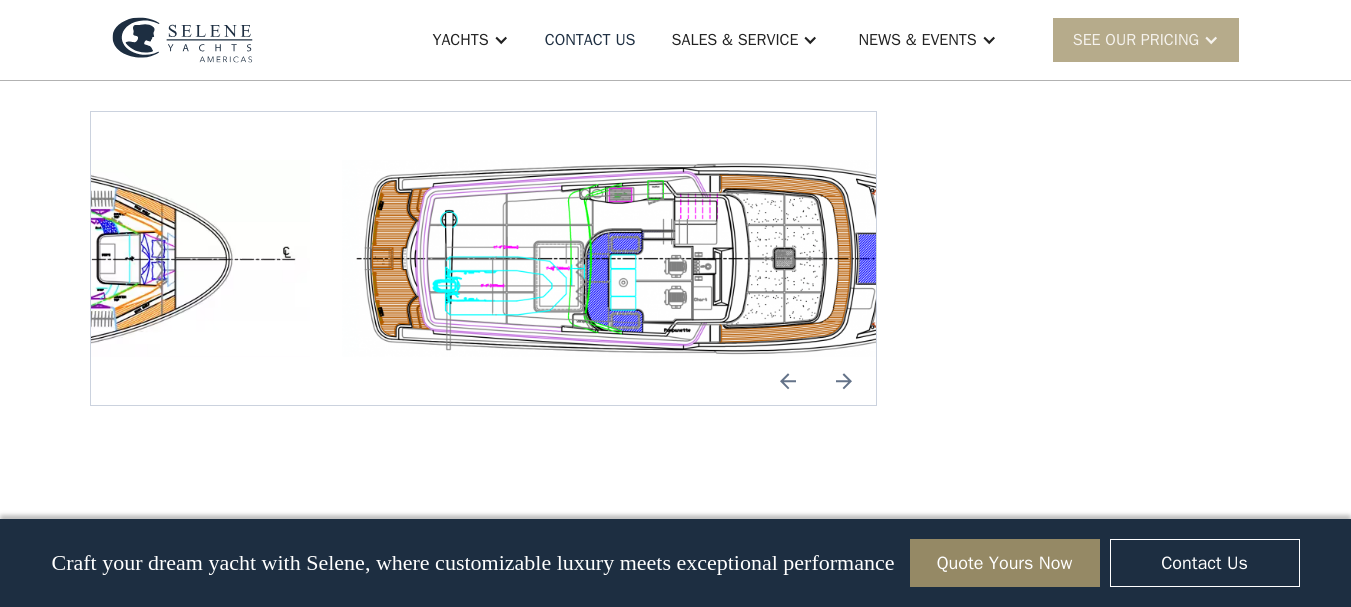 click on "No items found. No items found. Virtual Tour Long-Distance Trawler Yacht The Selene Classic Explorer 60 is a design from an entirely new mold with the Selene Deep Hull™ structure resulting in a raised sheer and a significantly higher deck which generates increased headroom in the cabins and the engine room. The Selene 60 is a perfect transitional yacht between the successful Selene 53/54 and Selene 62/66 series. She features a full-height engine room, a separate crew’s quarters aft with a transom door. An expansive and functional flybridge layout incorporates a 10-person U-shaped sofa with a built-in BBQ, sink and refrigerator. One of the unique selling points of the Selene 60 is its full-height commissary, or utility room, that is placed between the owner’s cabin and the engine room for storage, freezer, washer/dryer and access to the electrical compartment. ‍ 2,500 nm range at 8 knots in luxury Video Technical sheet 11 speed (knots) 3 cabins 2 heads 425 Power (HP) LOA : 65’- 1’’ Stabilizers" at bounding box center (675, -1547) 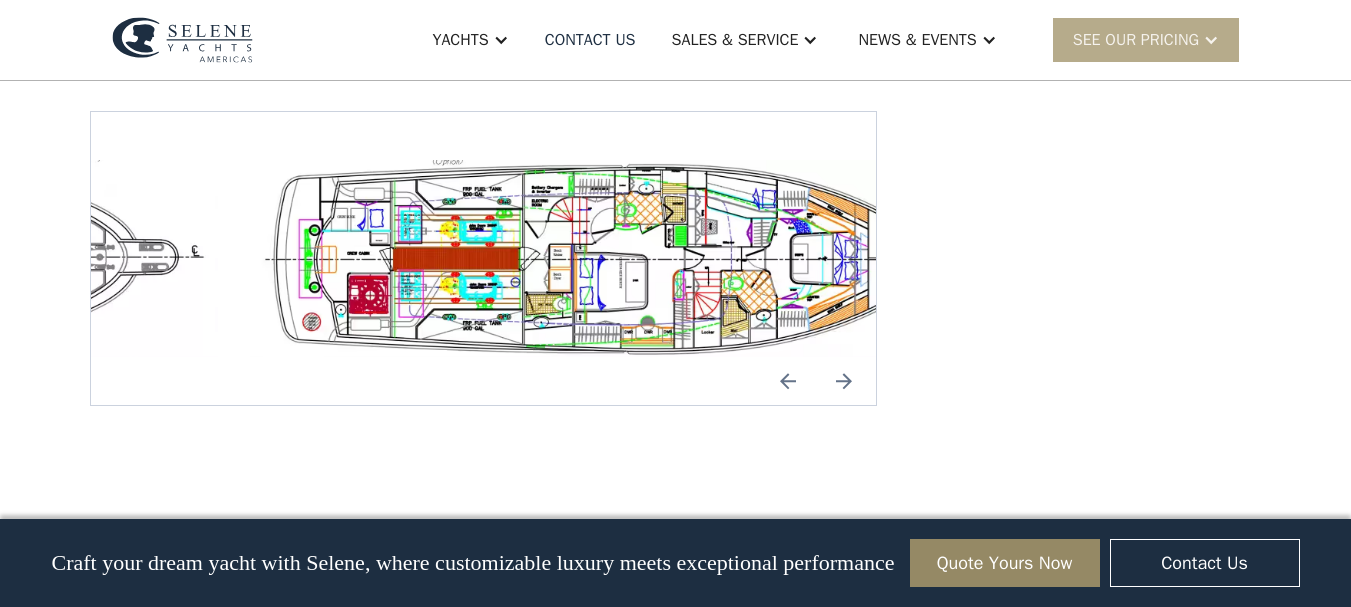 click at bounding box center (626, 258) 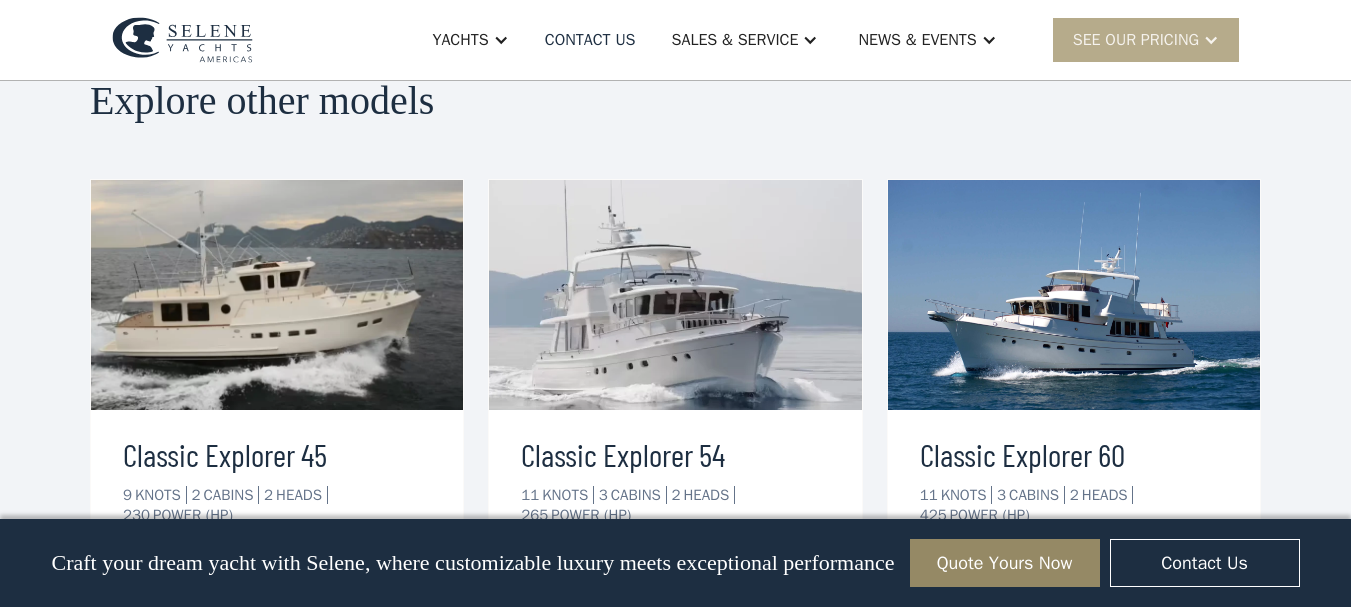 scroll, scrollTop: 4567, scrollLeft: 0, axis: vertical 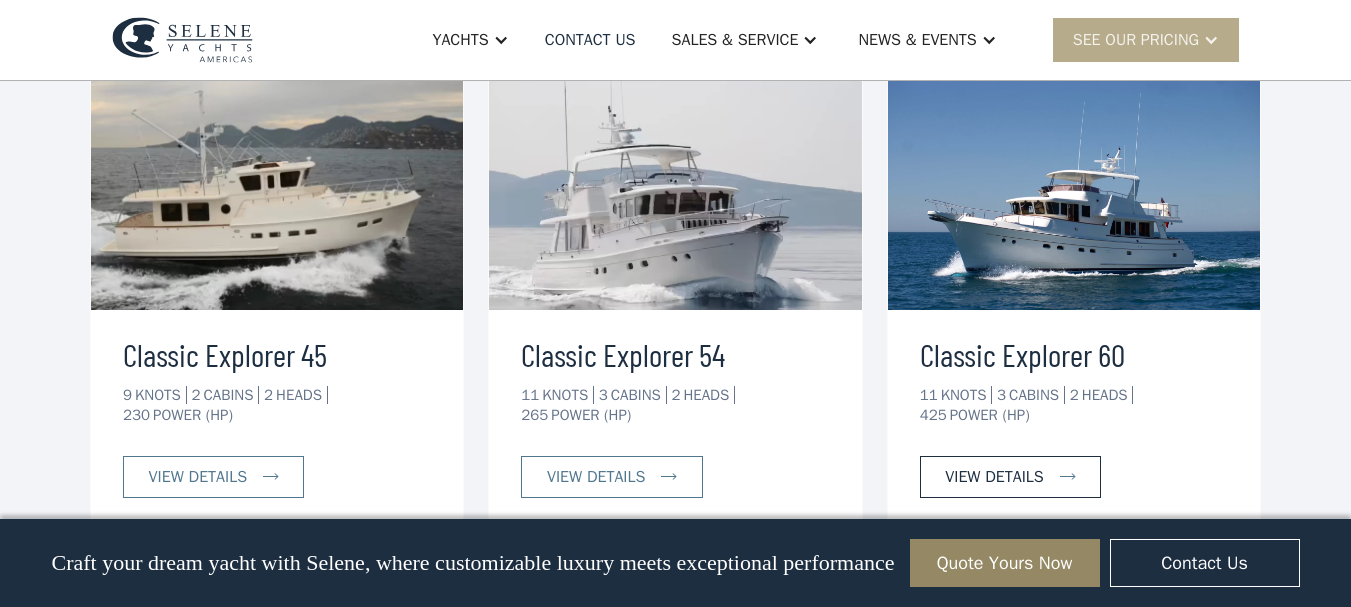 click on "view details" at bounding box center [994, 477] 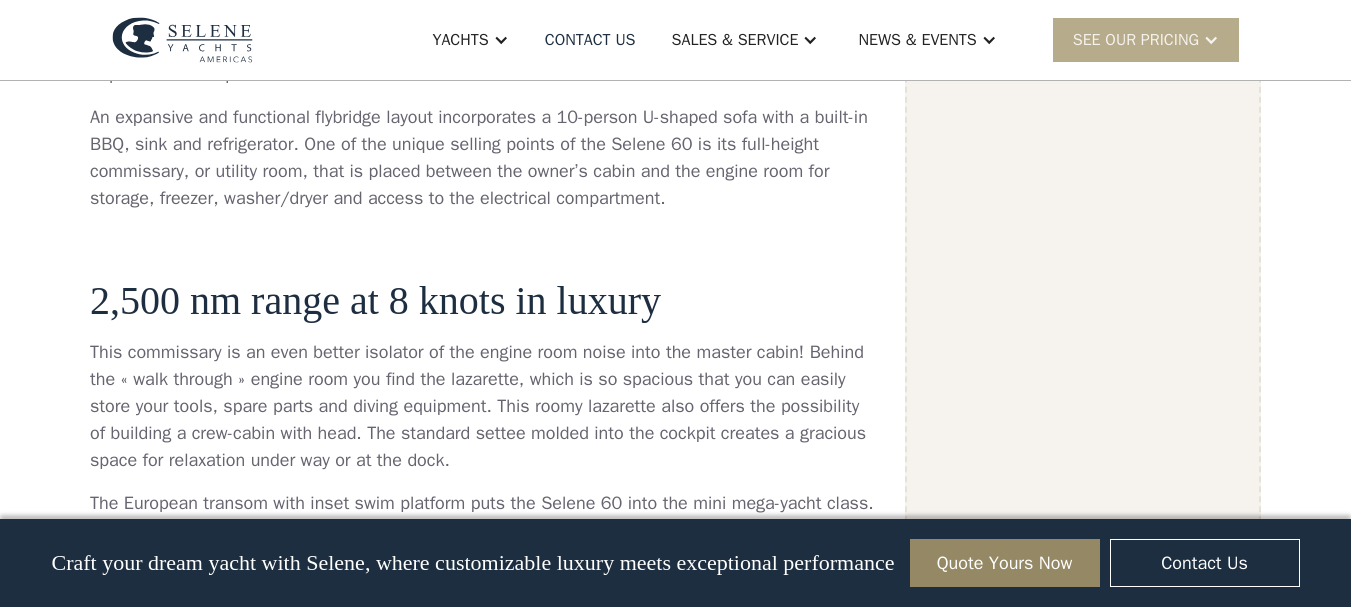 scroll, scrollTop: 1301, scrollLeft: 0, axis: vertical 